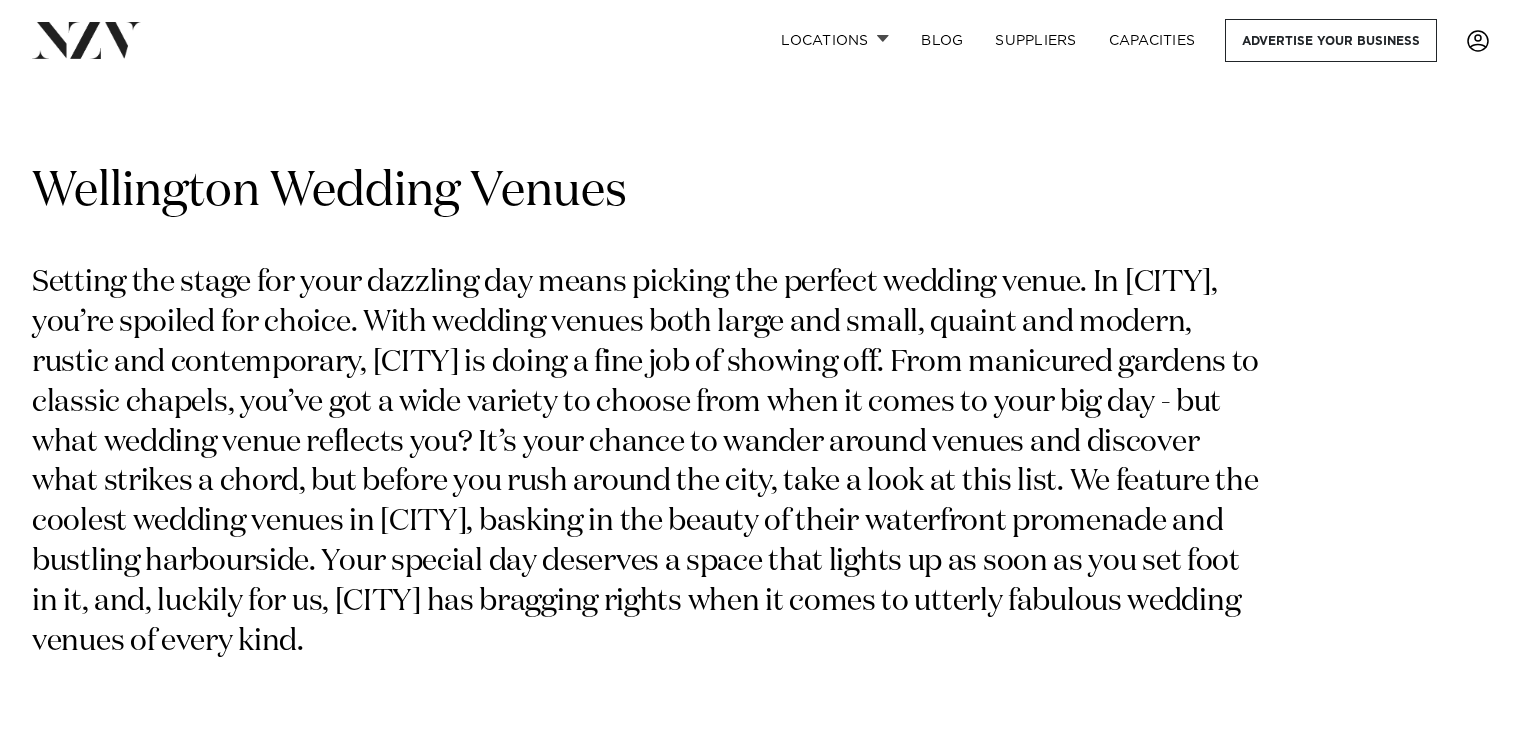 scroll, scrollTop: 0, scrollLeft: 0, axis: both 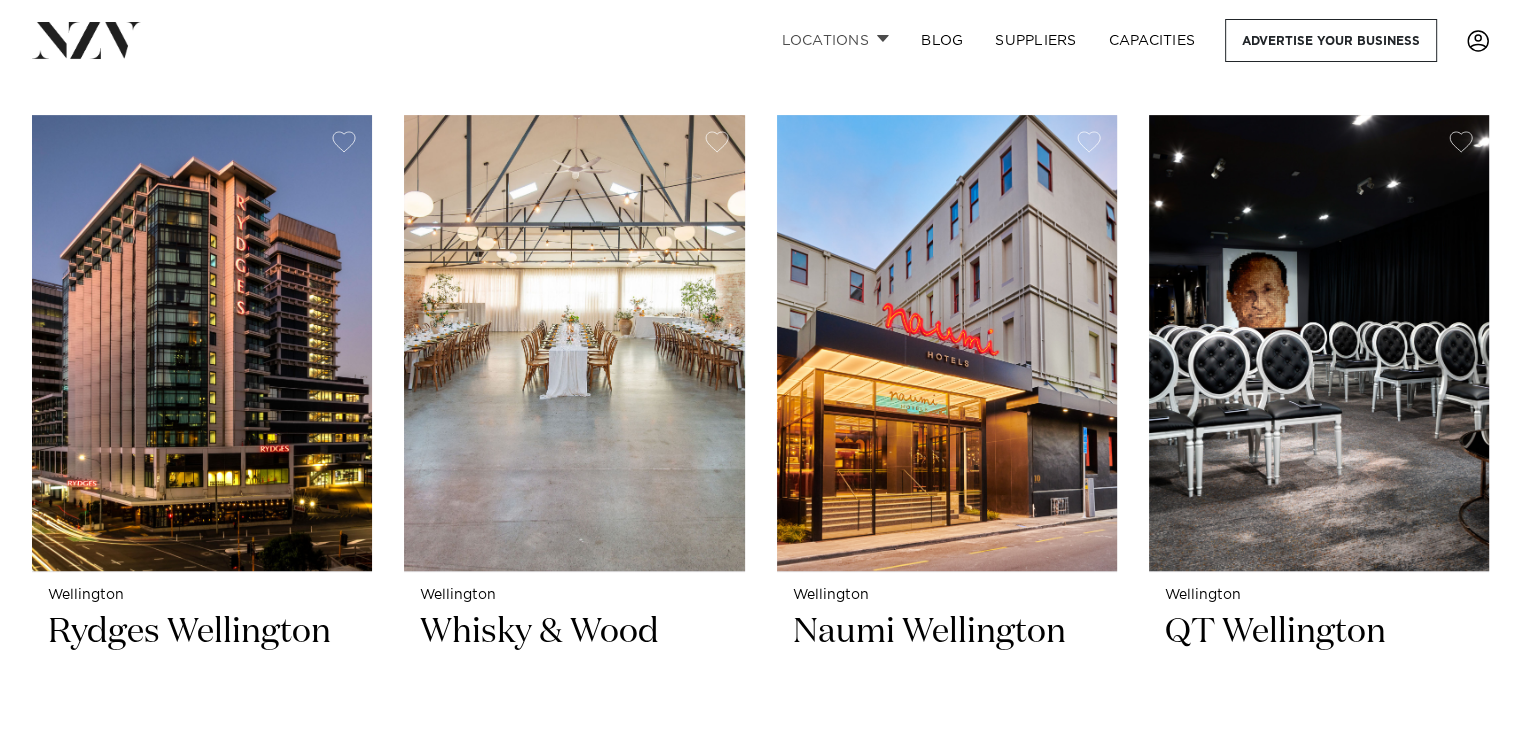 click on "Locations" at bounding box center (835, 40) 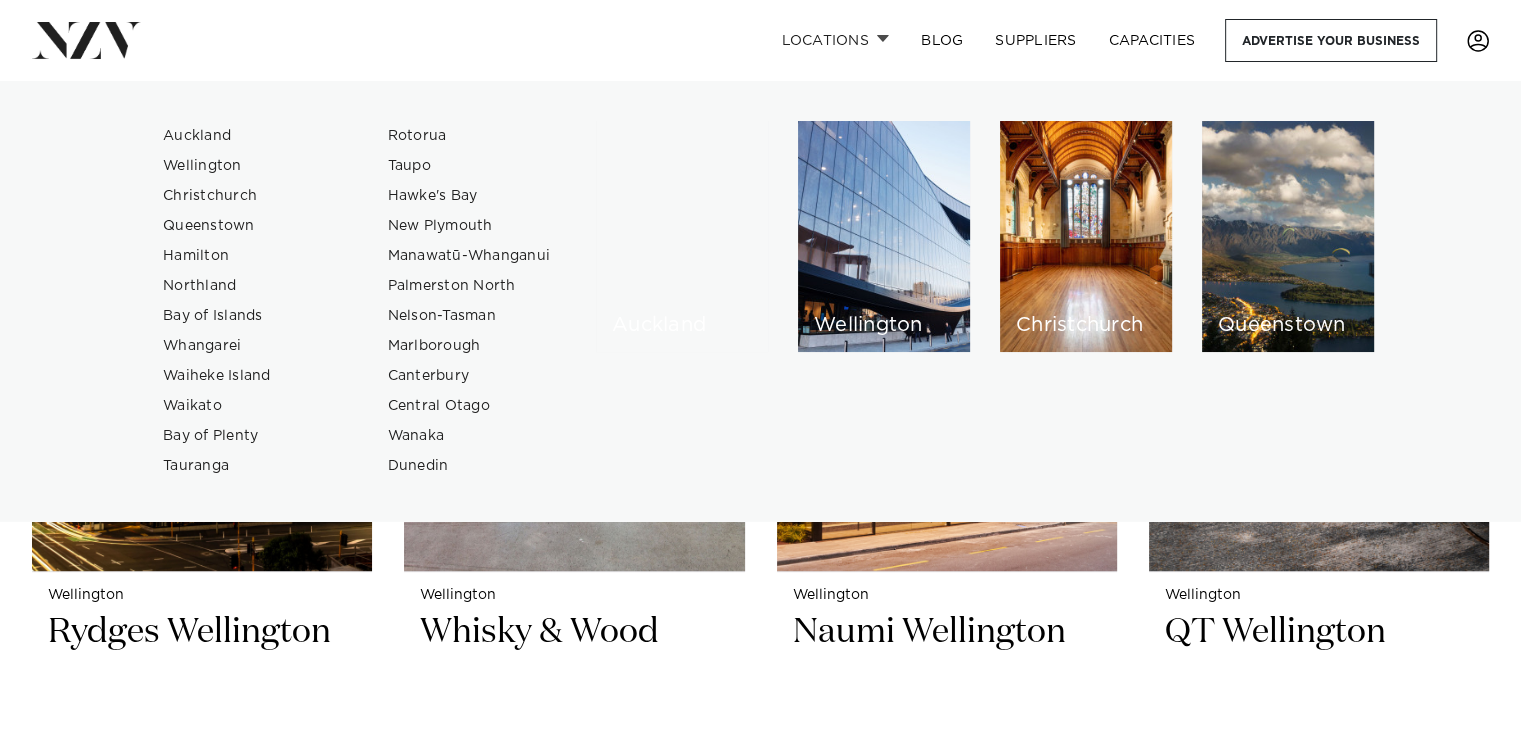 drag, startPoint x: 636, startPoint y: 17, endPoint x: 625, endPoint y: 17, distance: 11 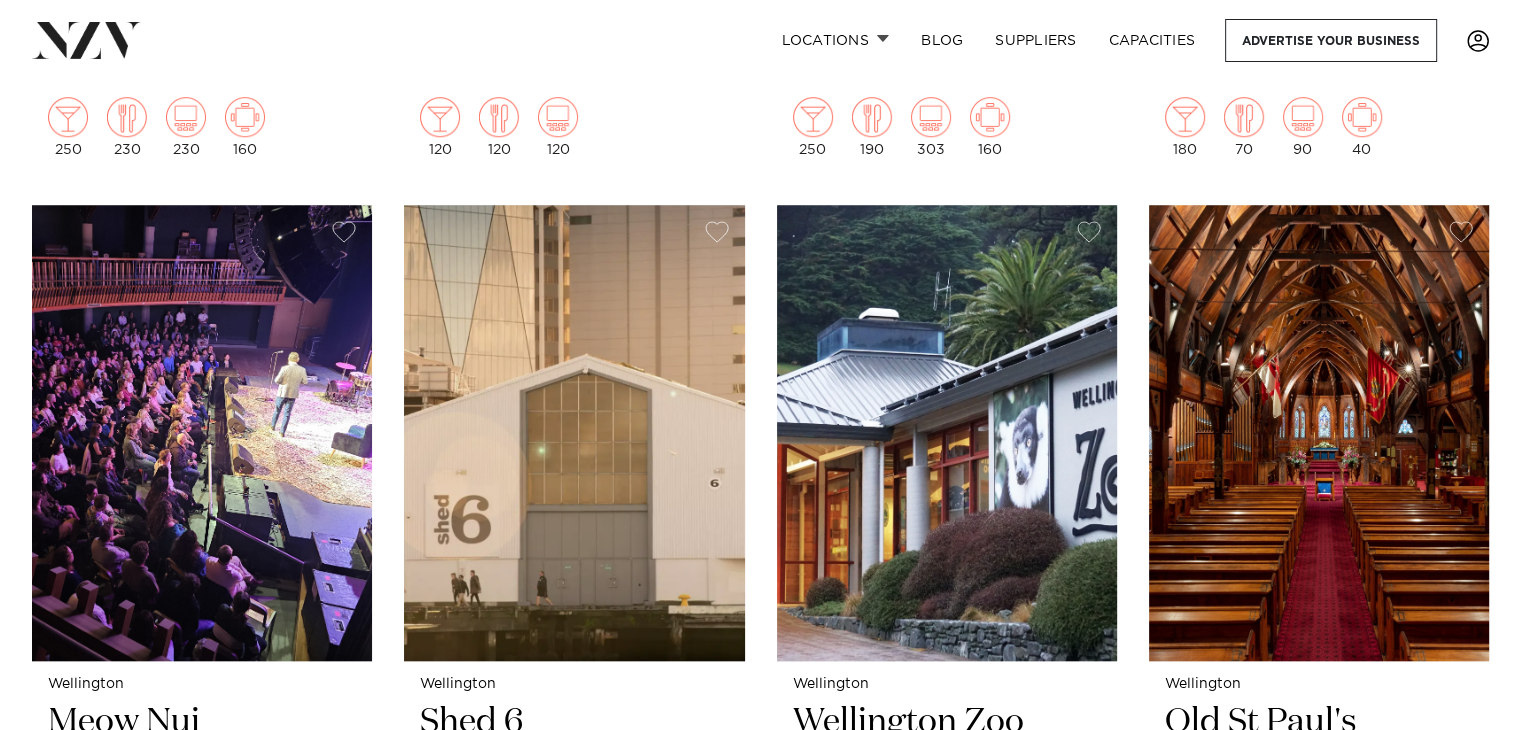 scroll, scrollTop: 1900, scrollLeft: 0, axis: vertical 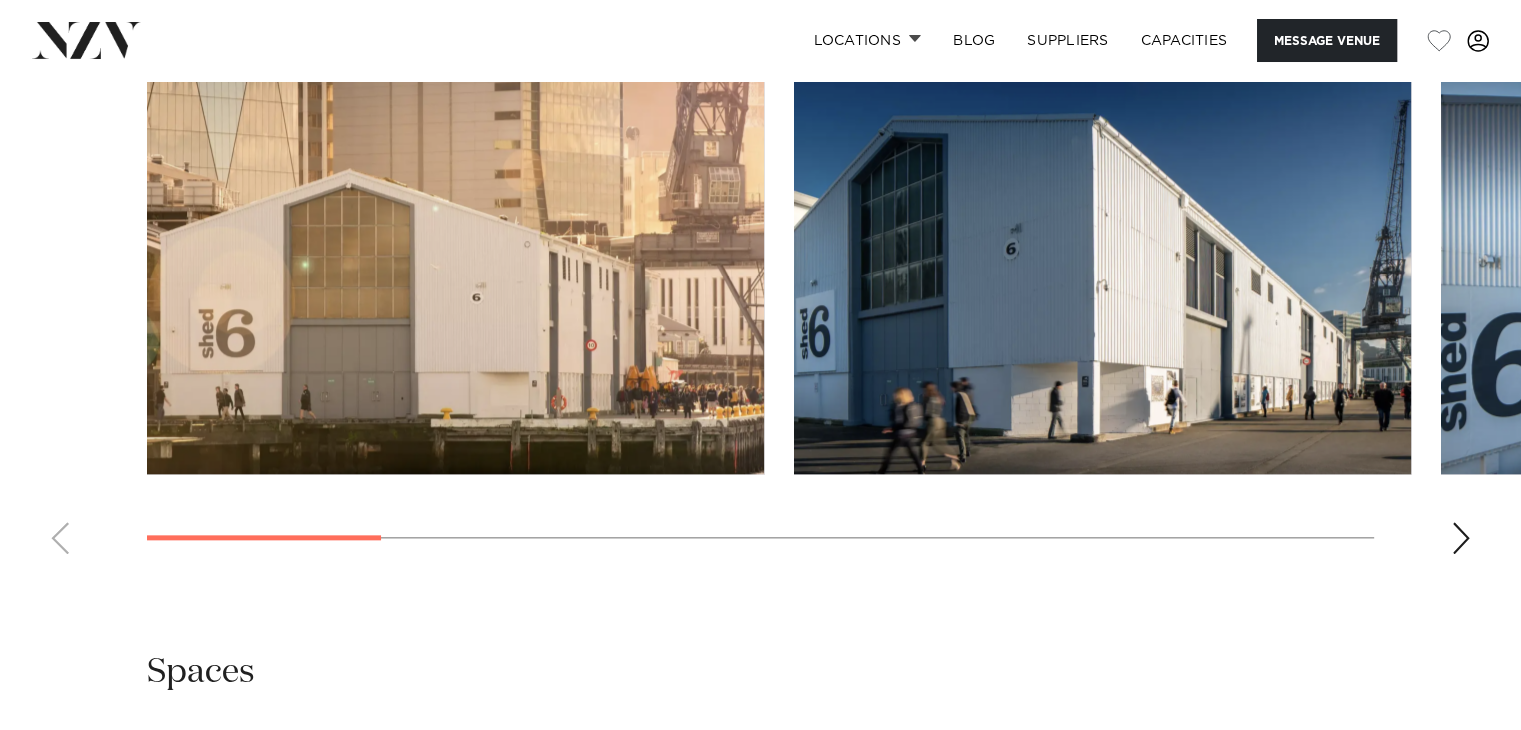 click at bounding box center [1461, 538] 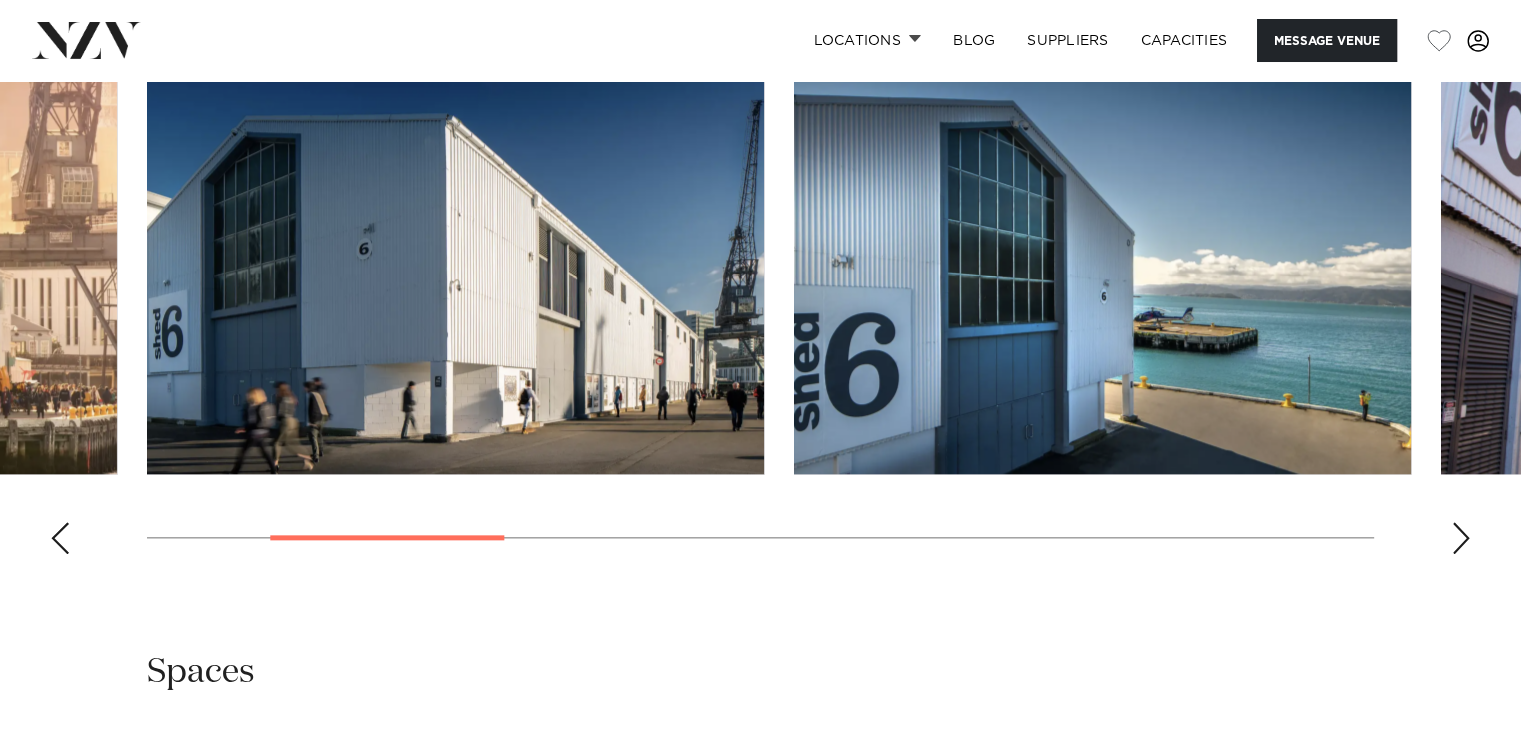 click at bounding box center (1461, 538) 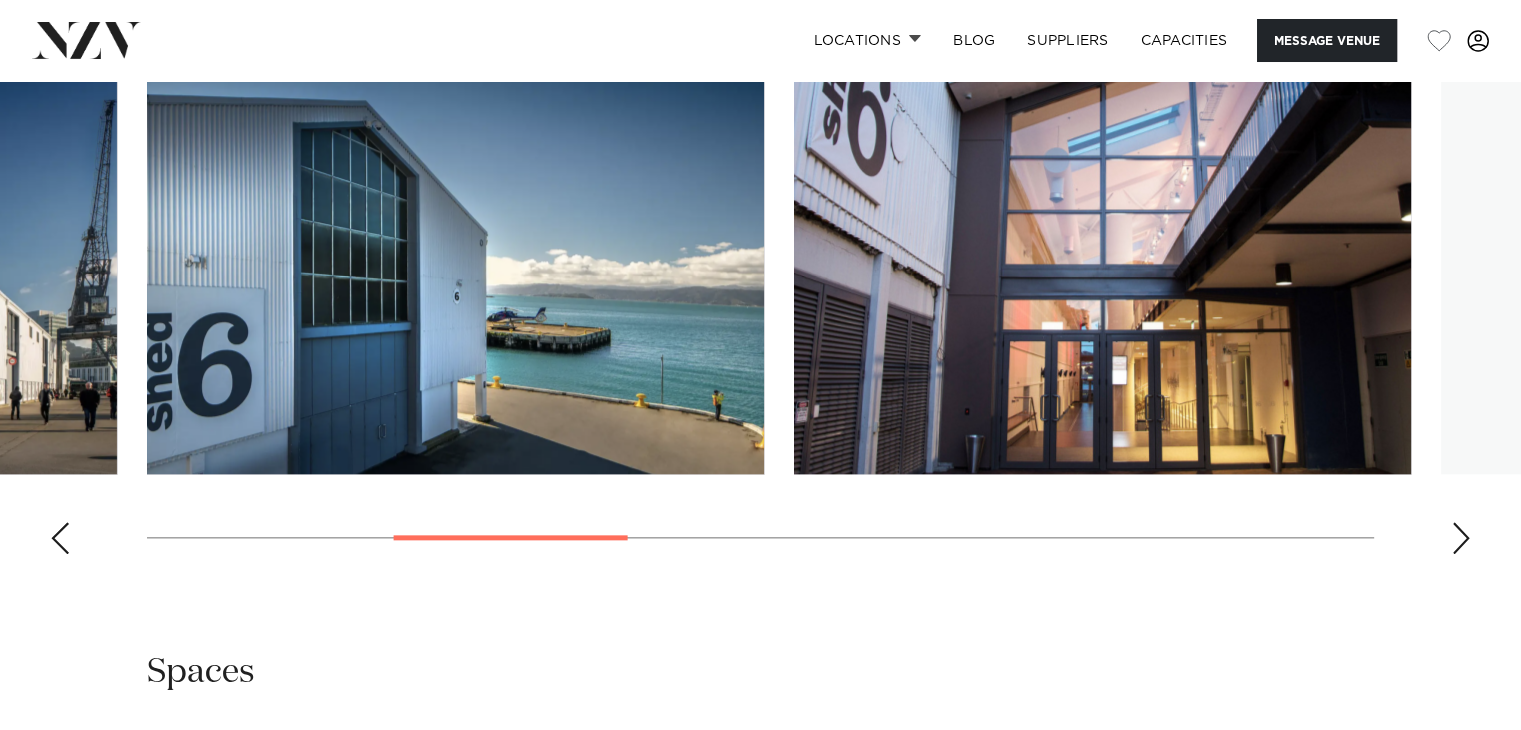 click at bounding box center [1461, 538] 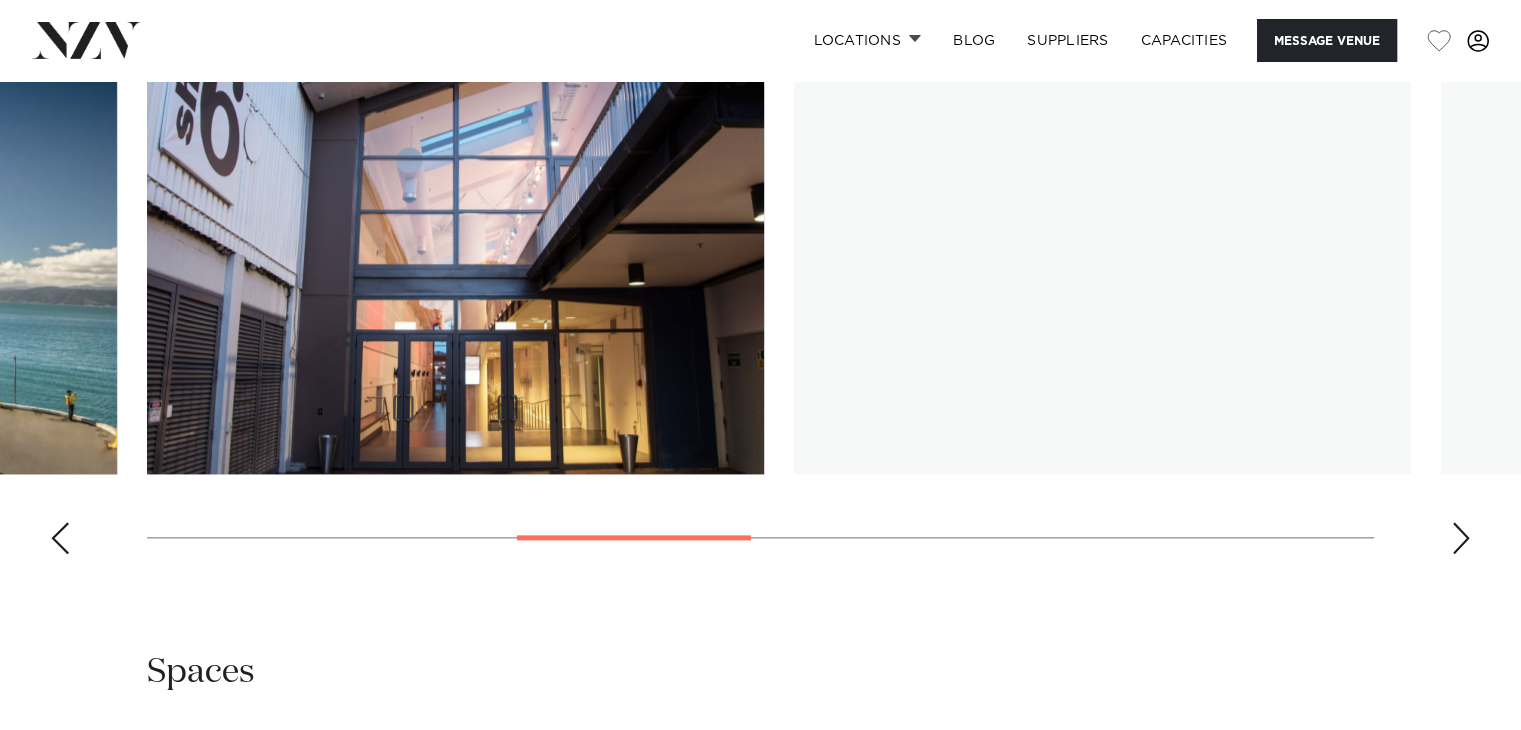 click at bounding box center [1461, 538] 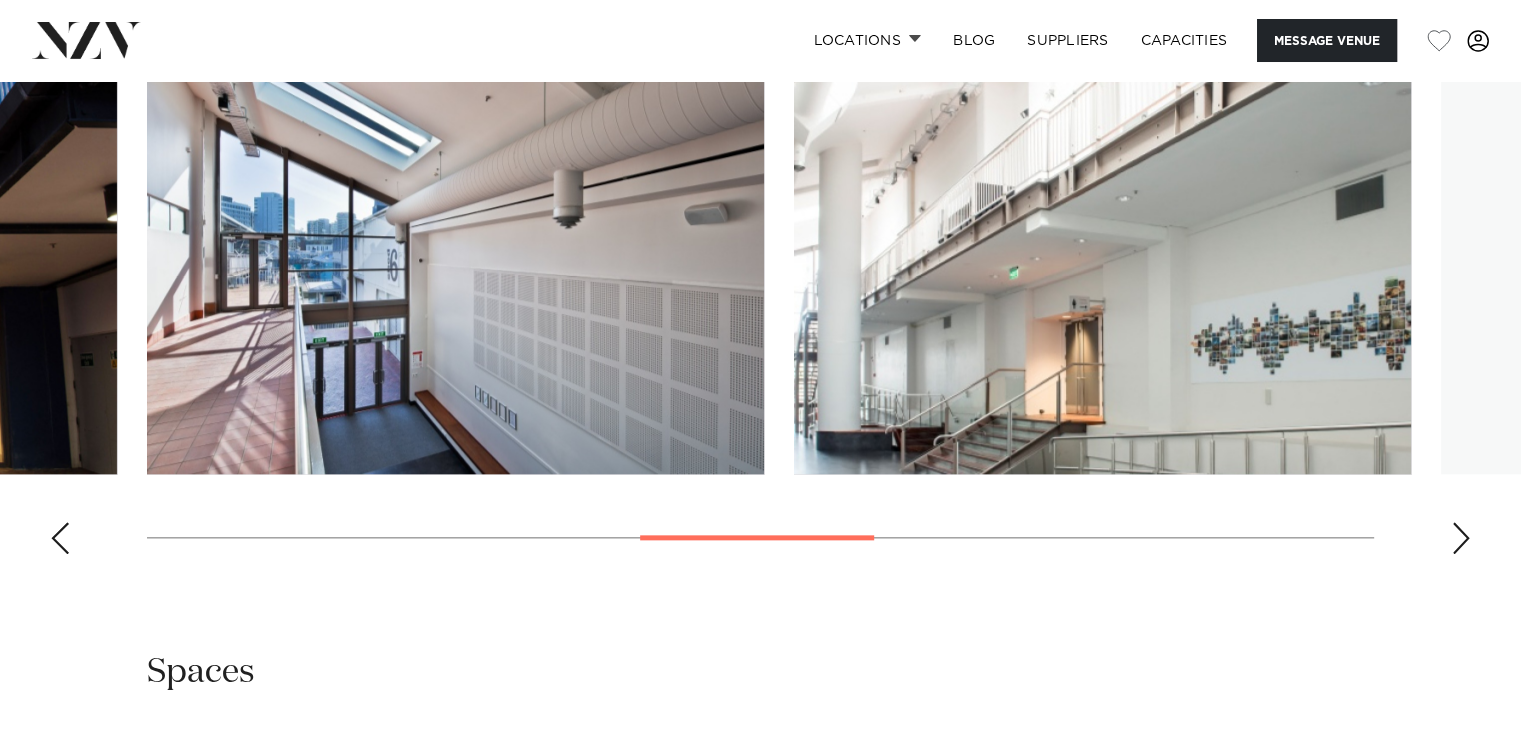 click at bounding box center [1461, 538] 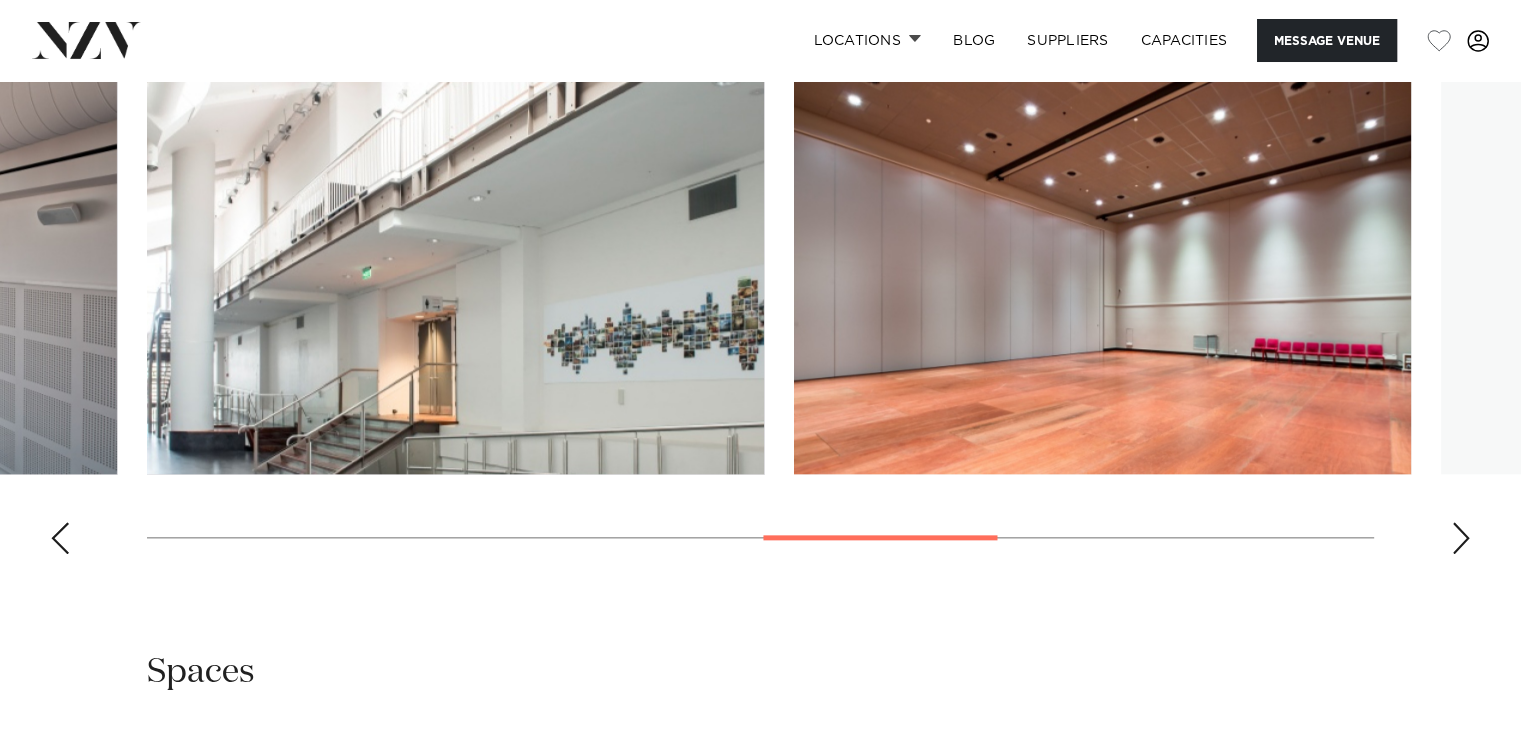 click at bounding box center (1461, 538) 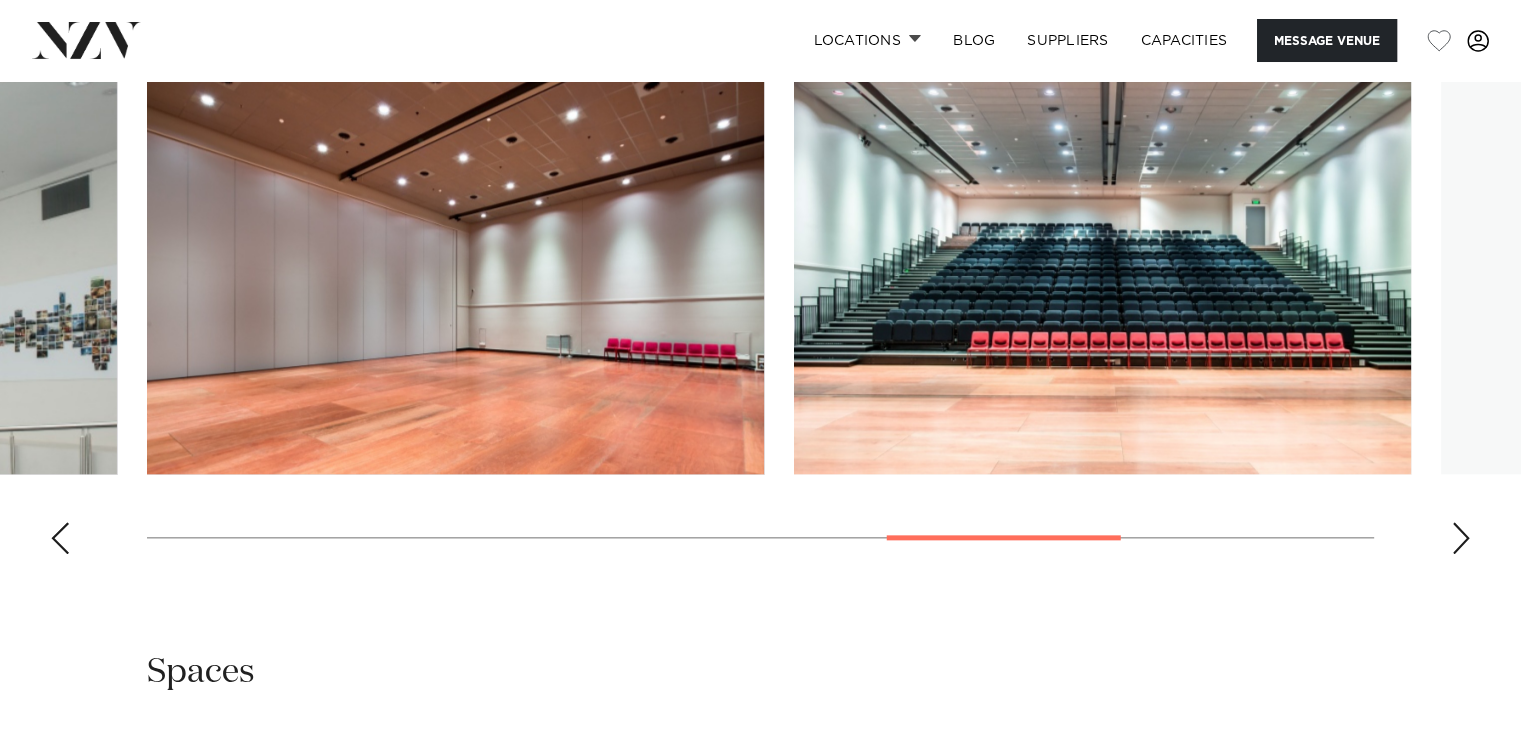 click at bounding box center [1461, 538] 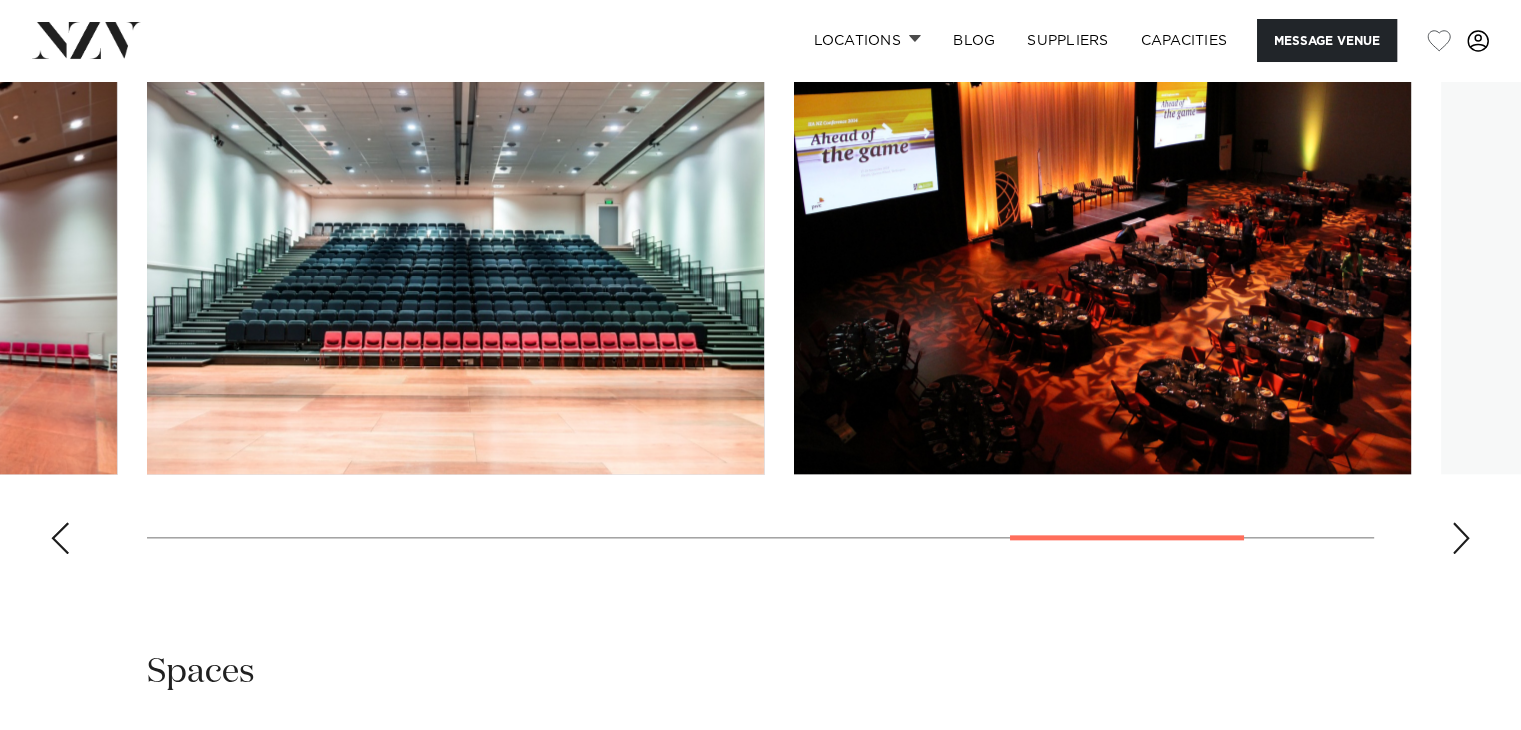 click at bounding box center [1461, 538] 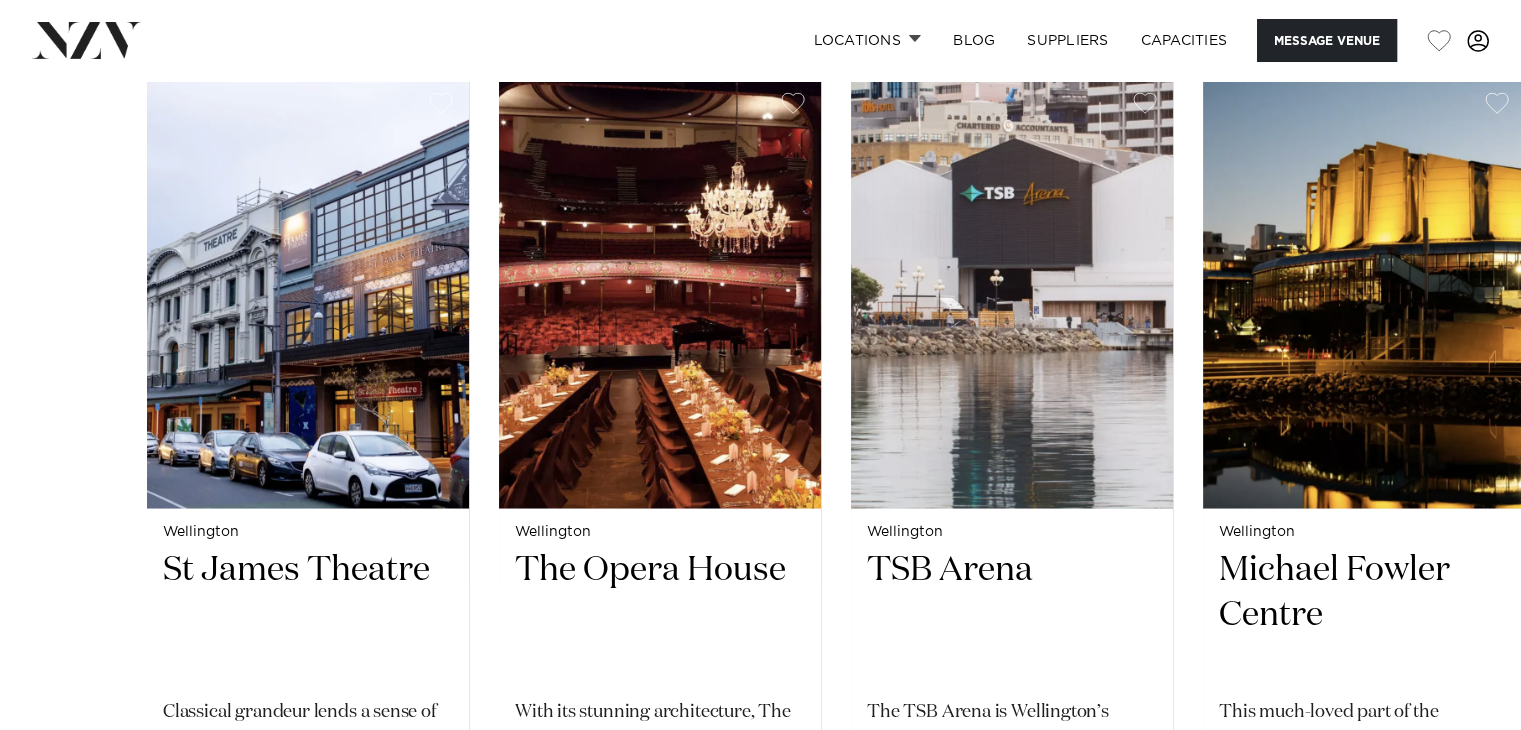 scroll, scrollTop: 3400, scrollLeft: 0, axis: vertical 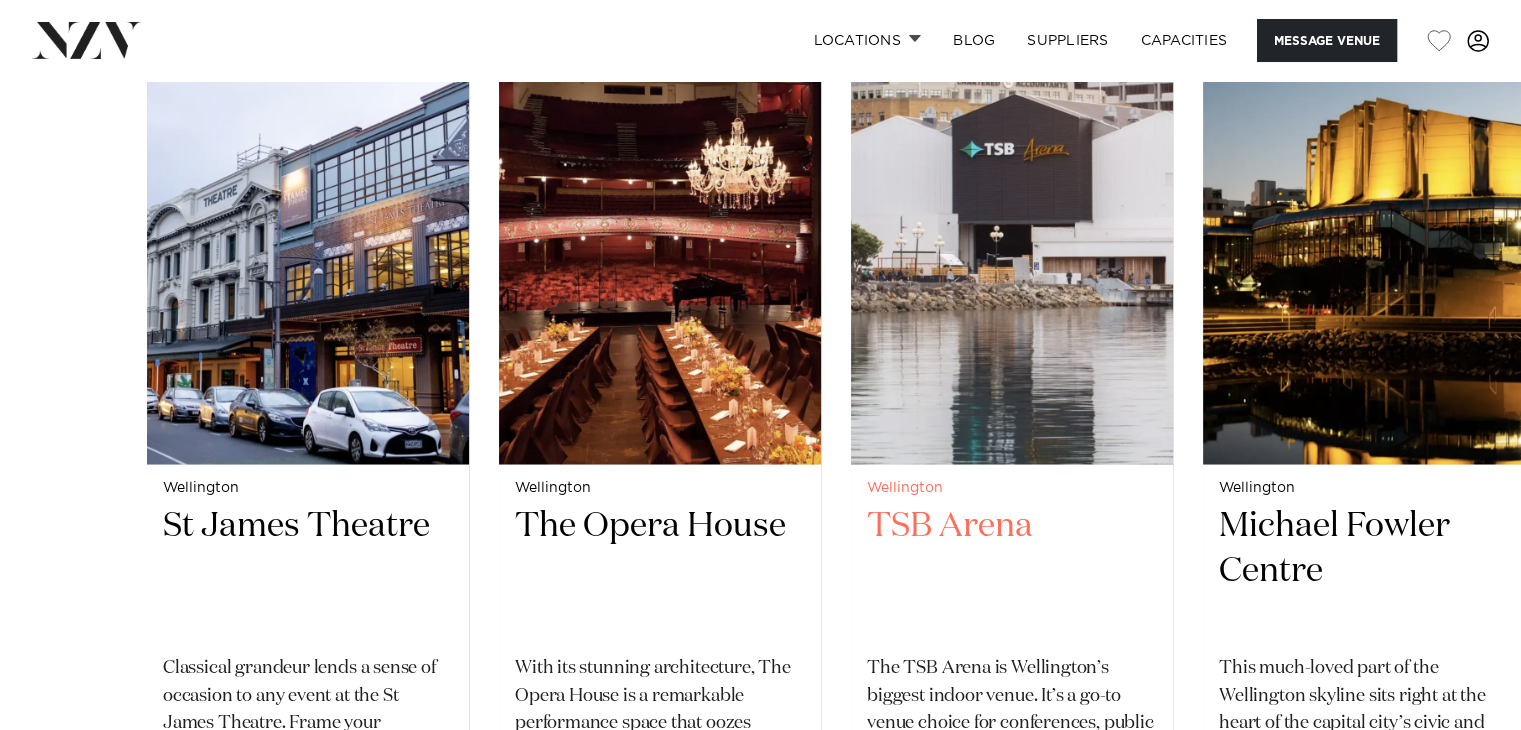 click at bounding box center [1012, 248] 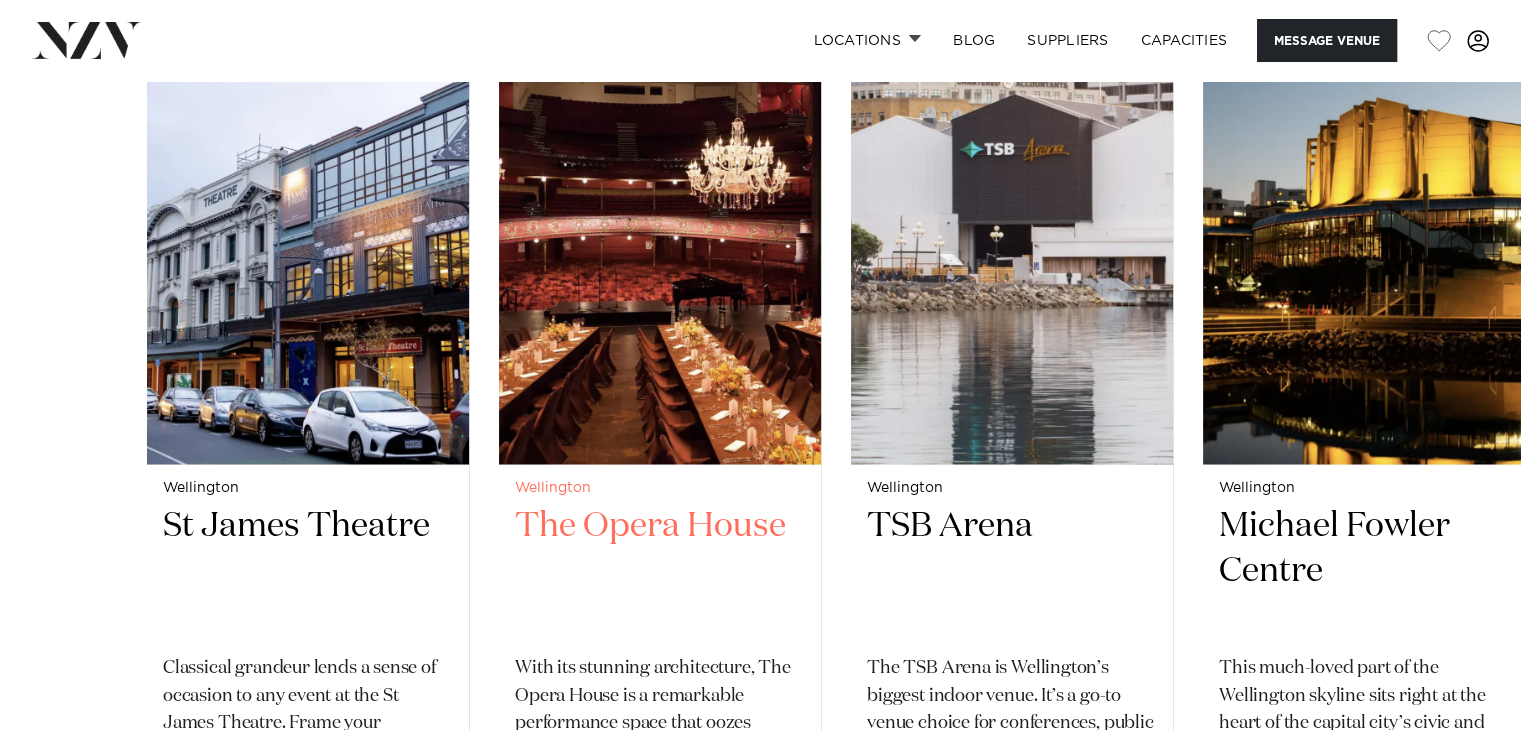 scroll, scrollTop: 3392, scrollLeft: 0, axis: vertical 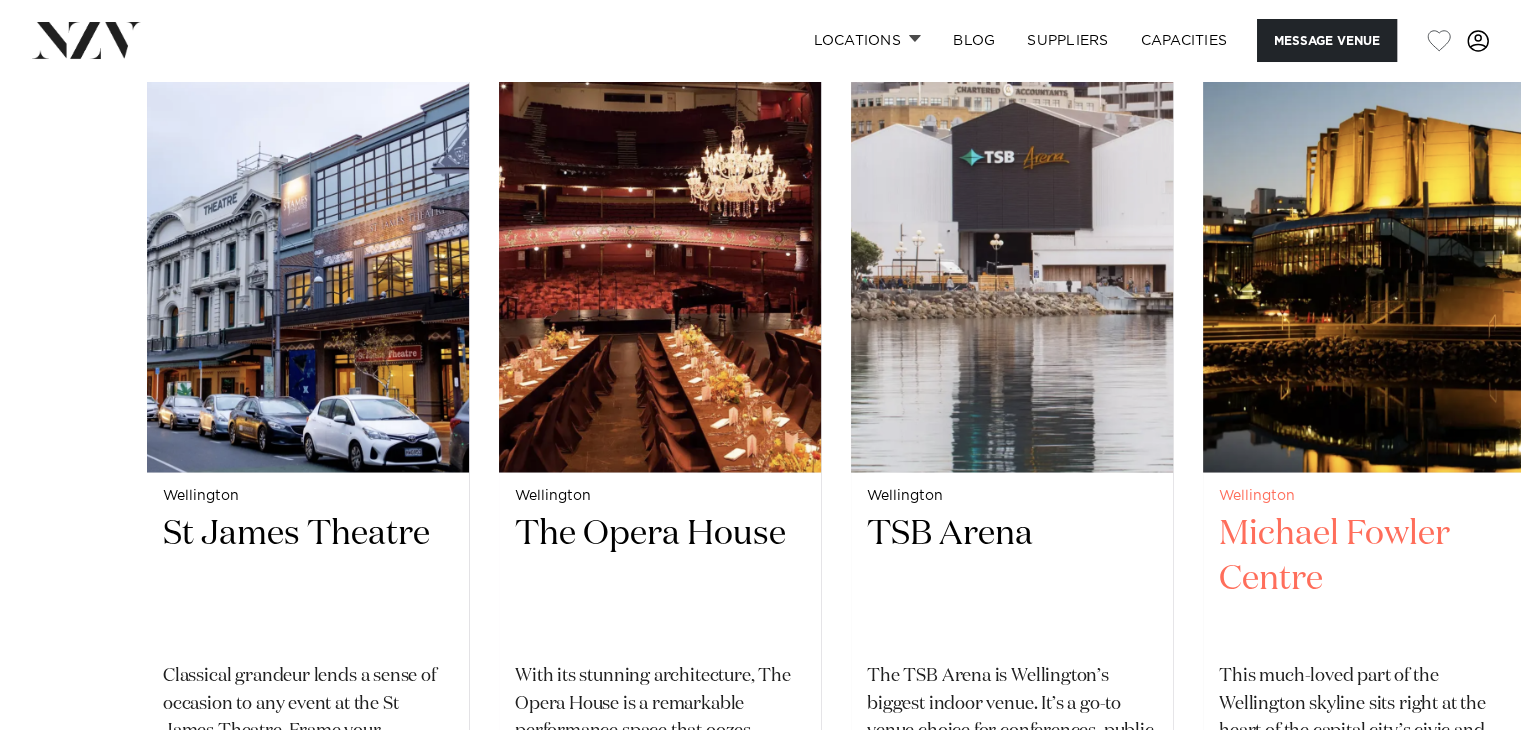 click at bounding box center [1364, 256] 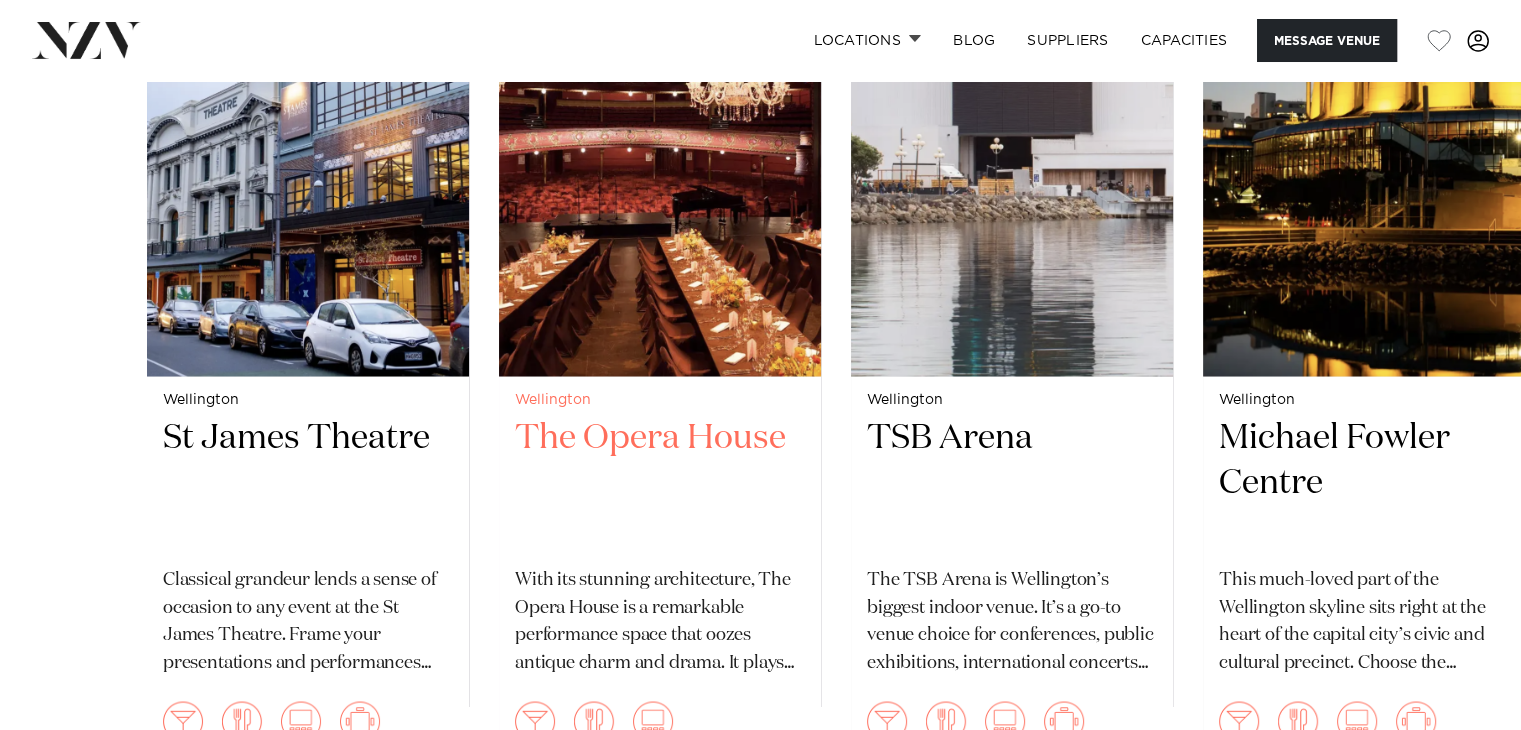 scroll, scrollTop: 3592, scrollLeft: 0, axis: vertical 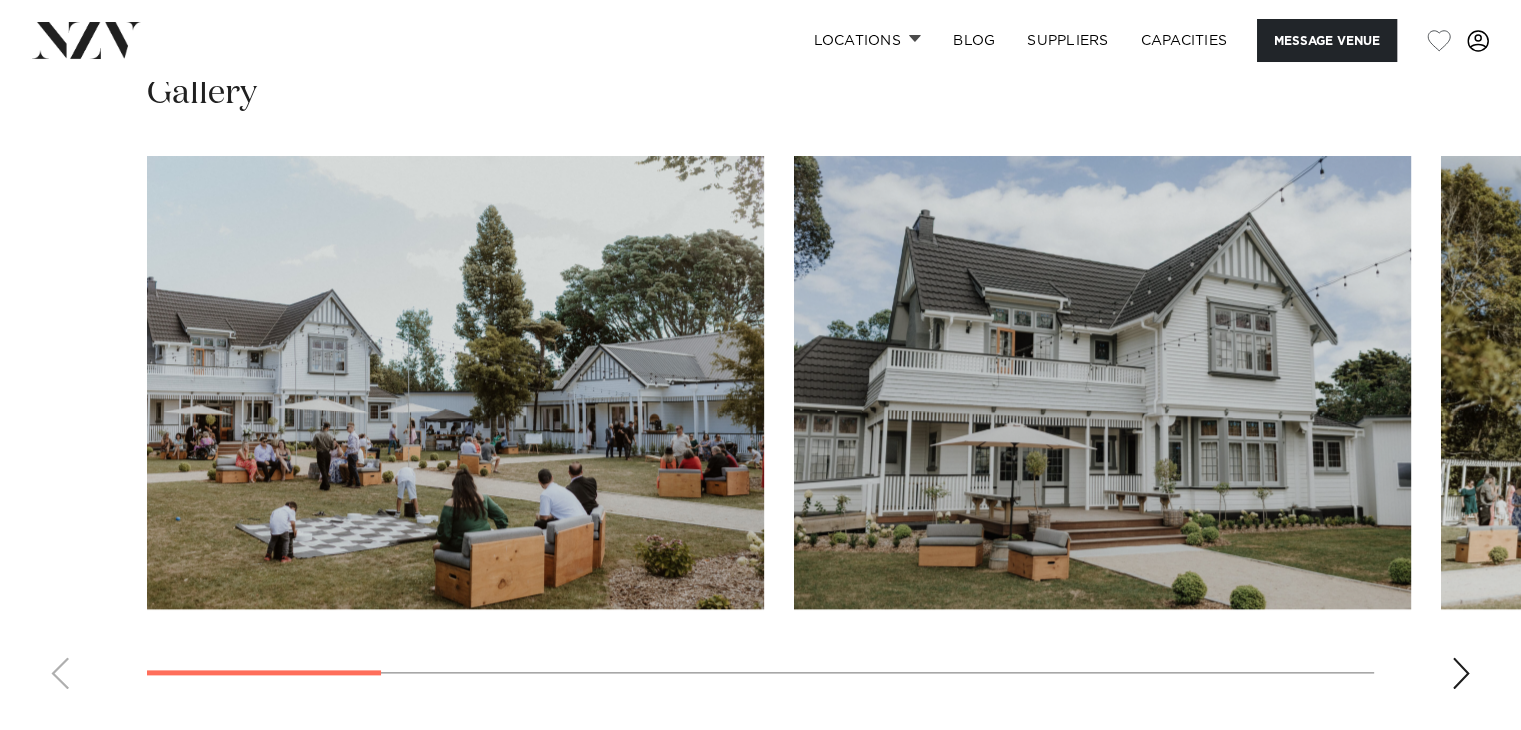 click at bounding box center [760, 430] 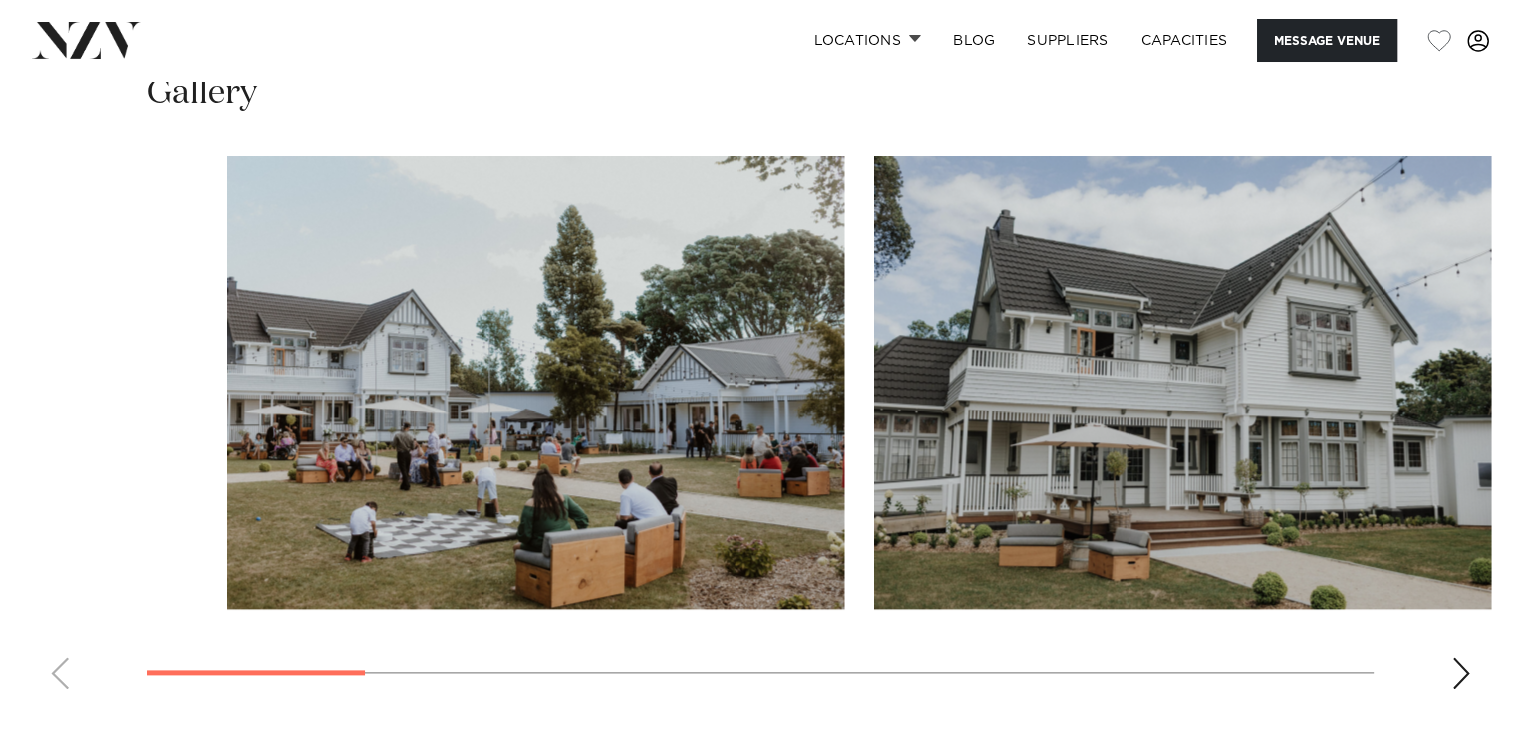 click at bounding box center [760, 430] 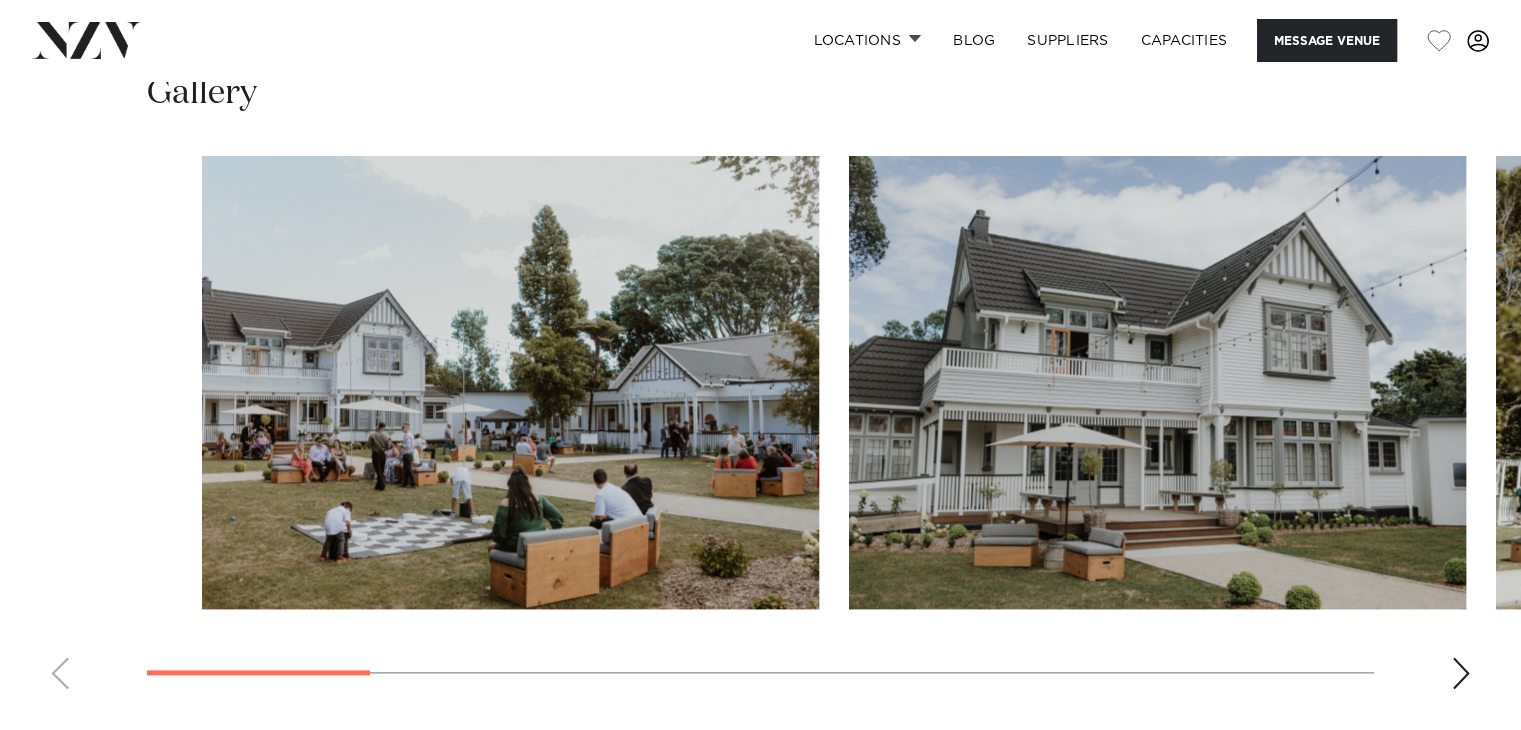 click at bounding box center [760, 430] 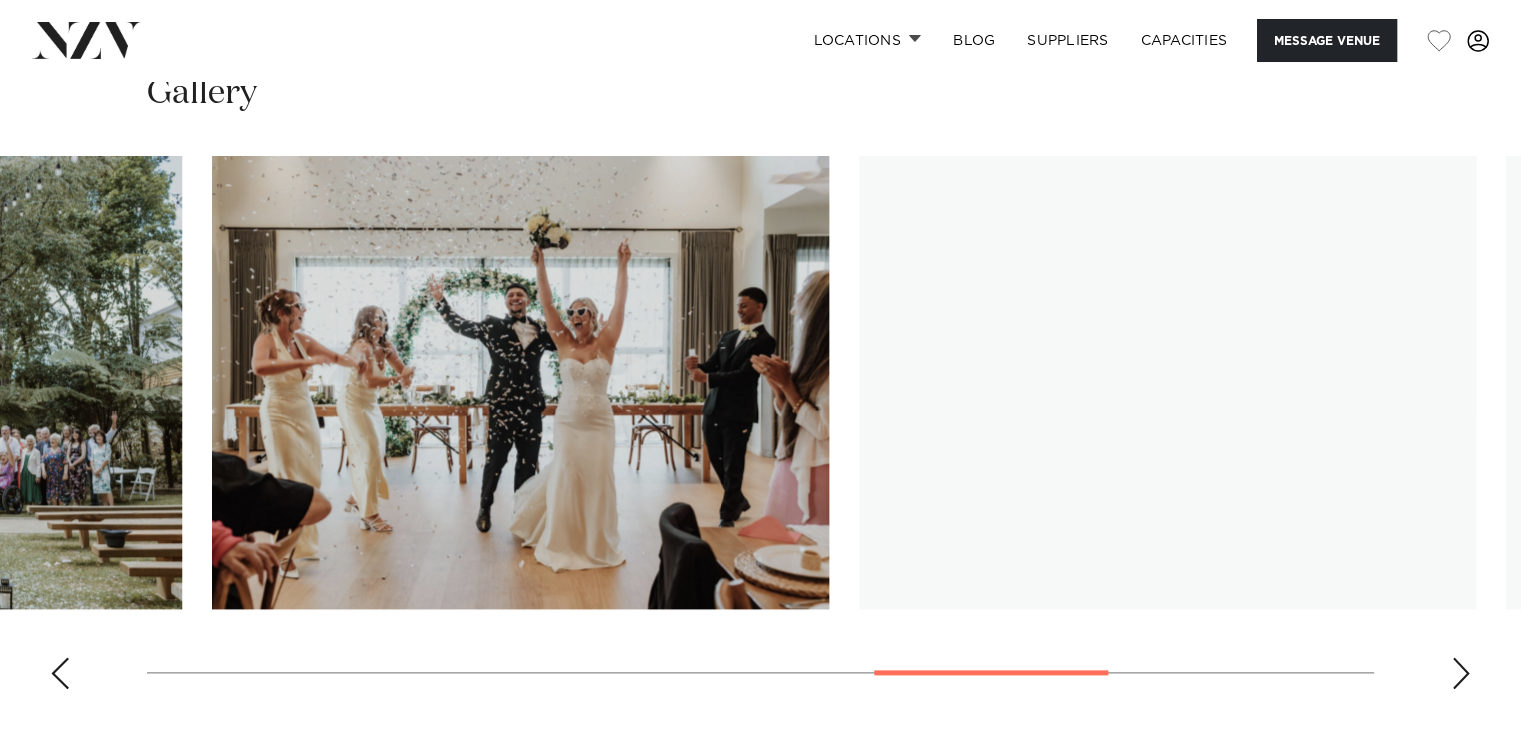 click at bounding box center (760, 430) 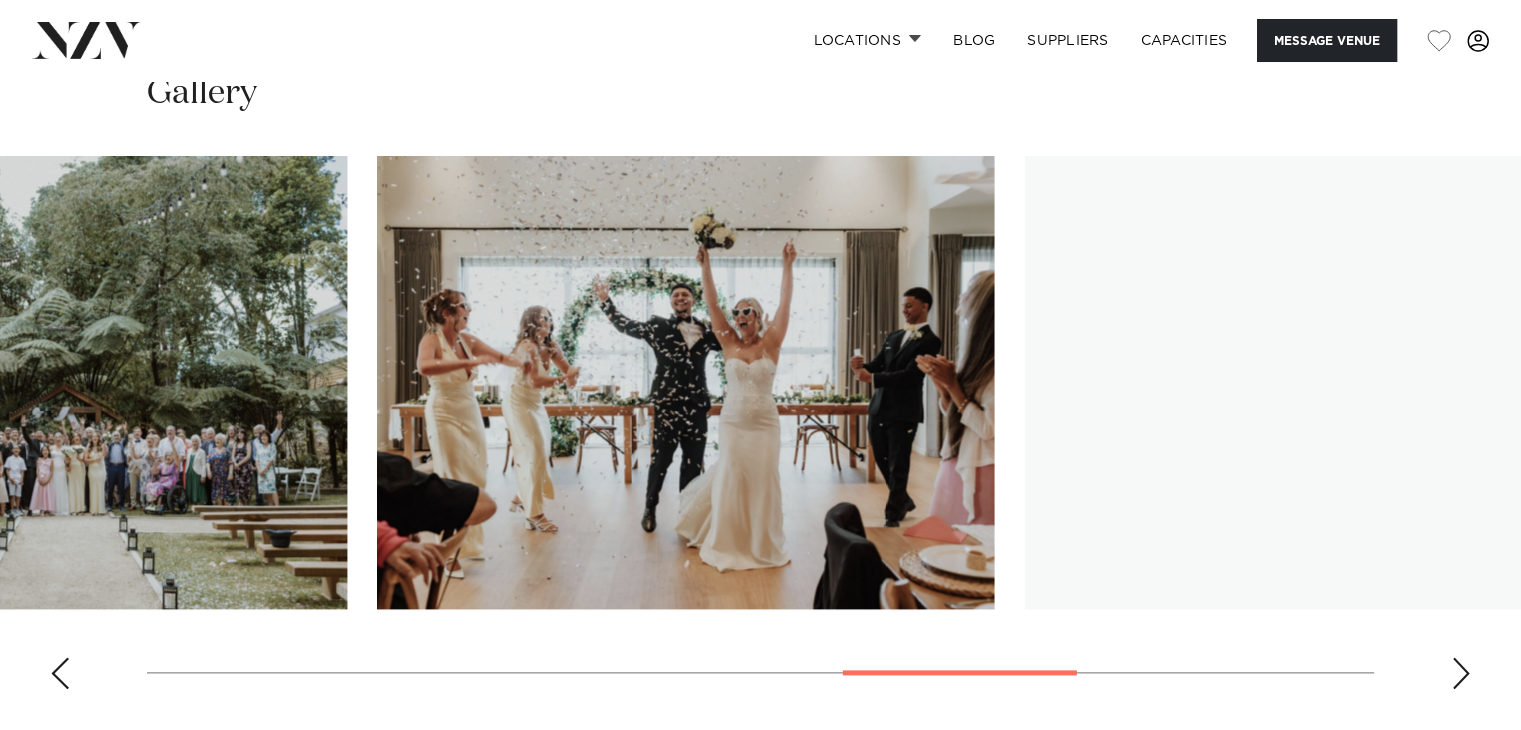 click at bounding box center (760, 430) 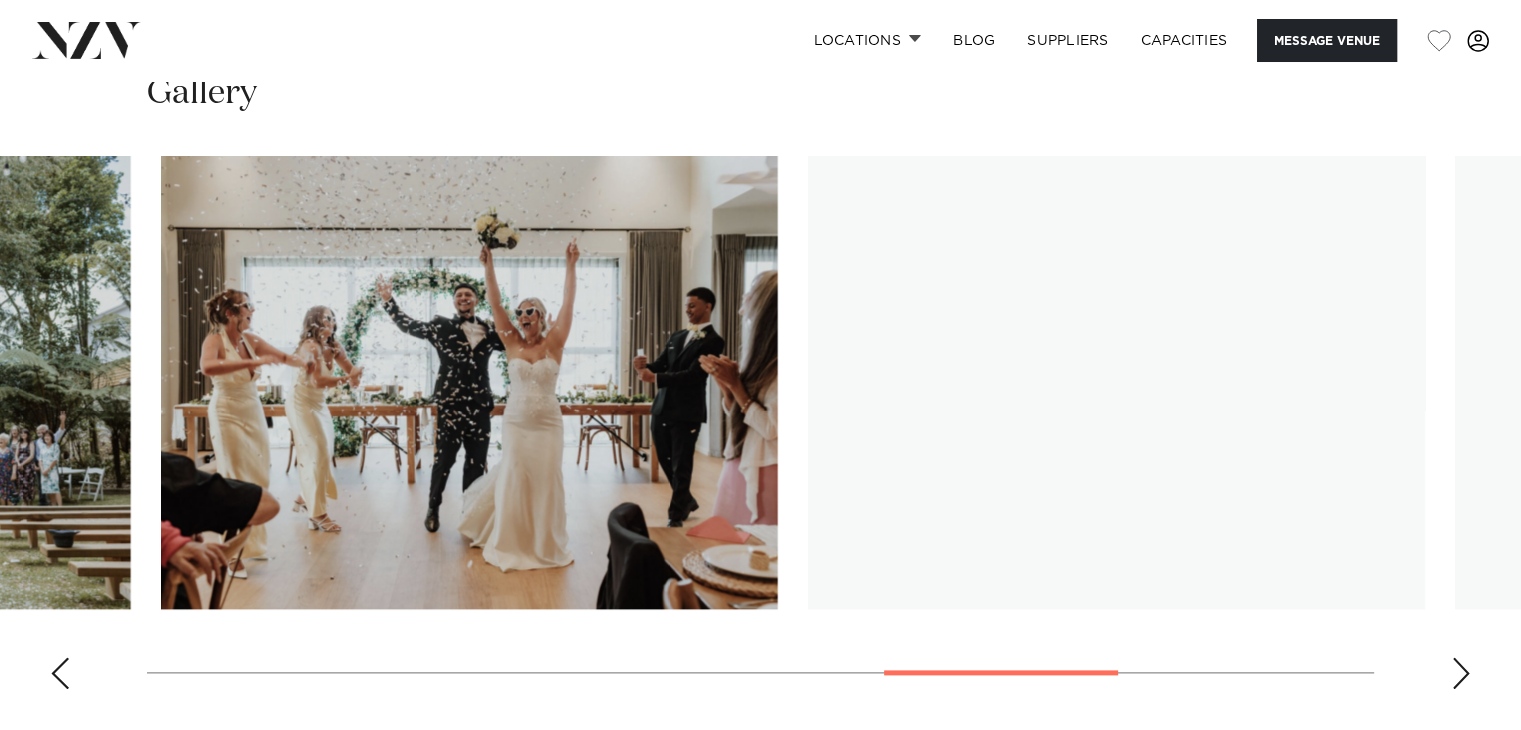 click at bounding box center [760, 430] 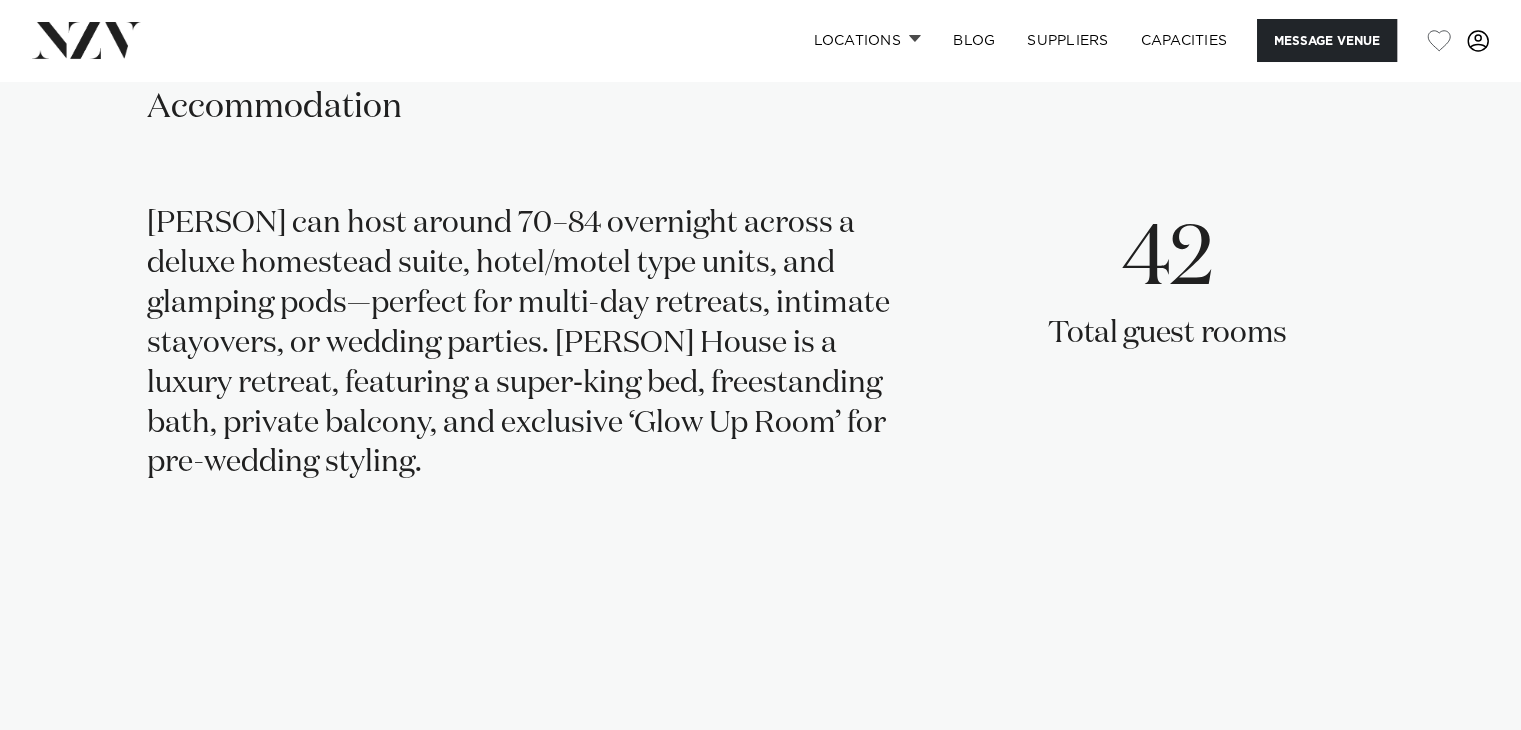 scroll, scrollTop: 3600, scrollLeft: 0, axis: vertical 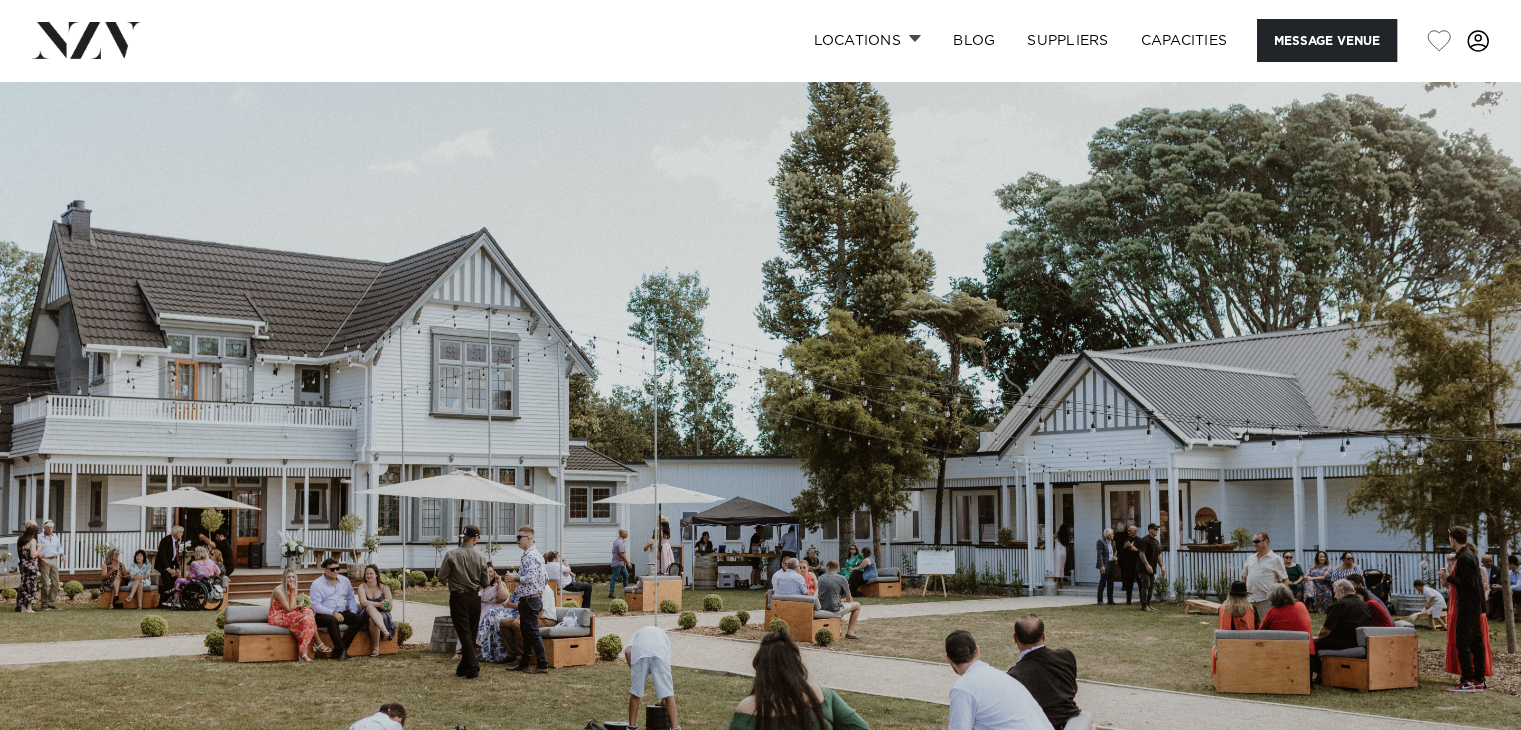 drag, startPoint x: 328, startPoint y: 631, endPoint x: 210, endPoint y: 18, distance: 624.25397 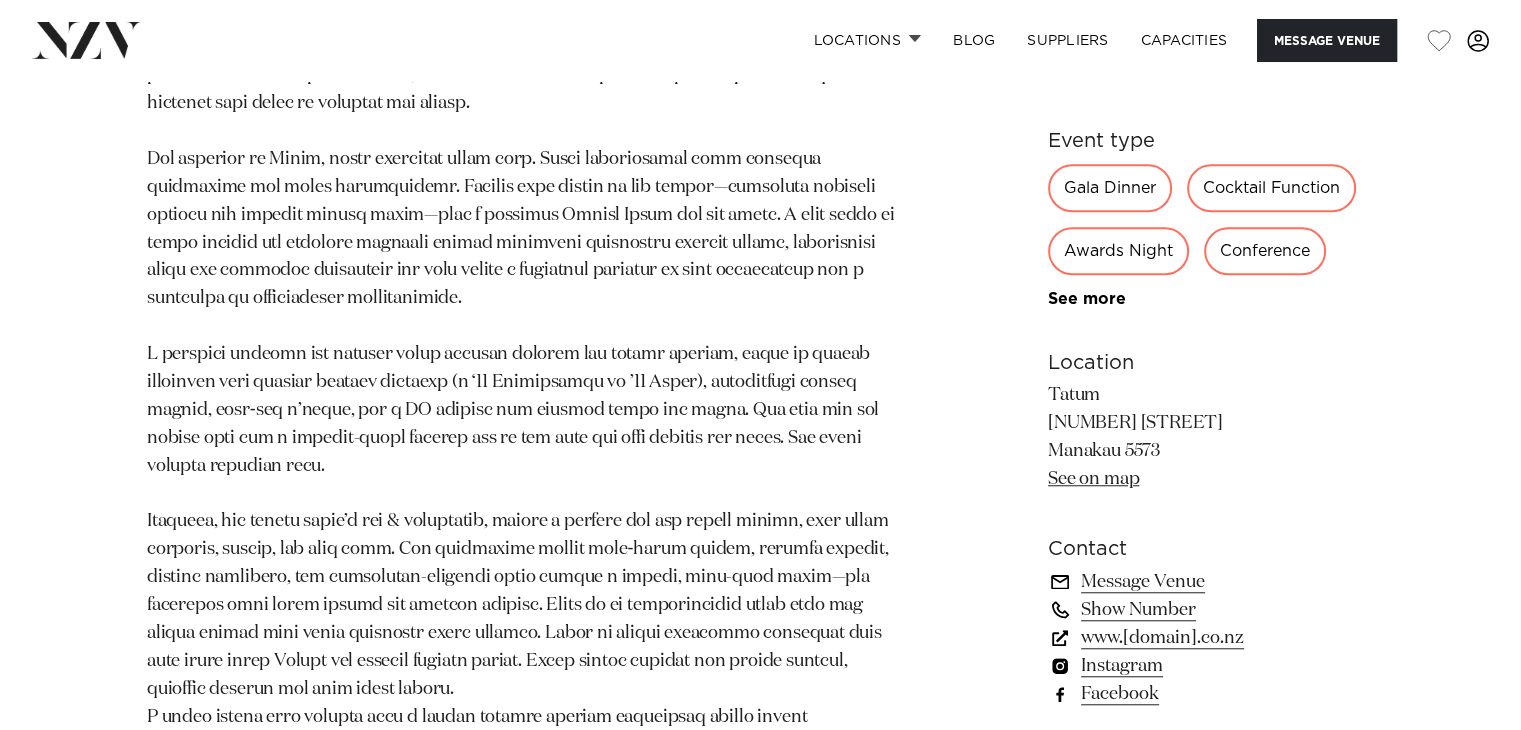 scroll, scrollTop: 1600, scrollLeft: 0, axis: vertical 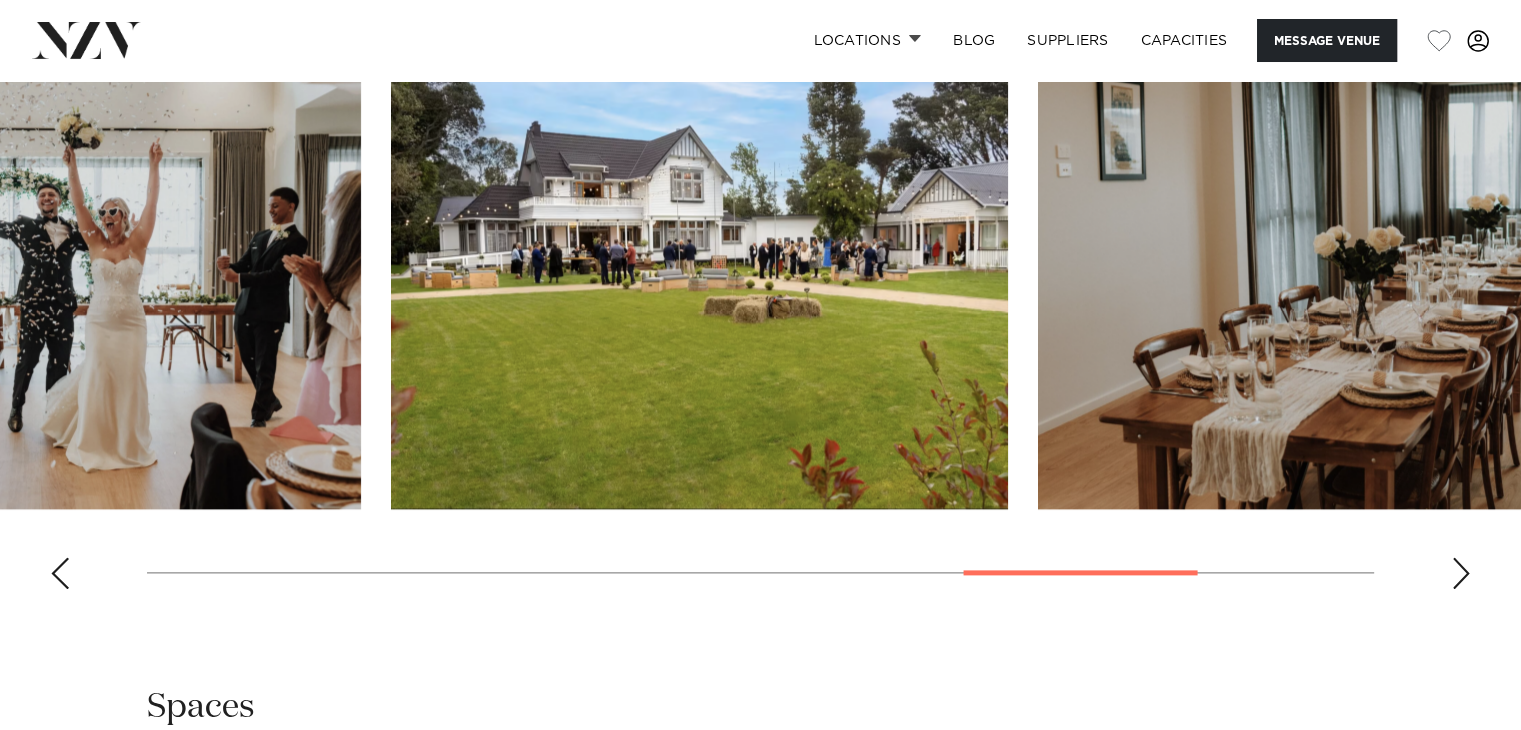 click at bounding box center (760, 330) 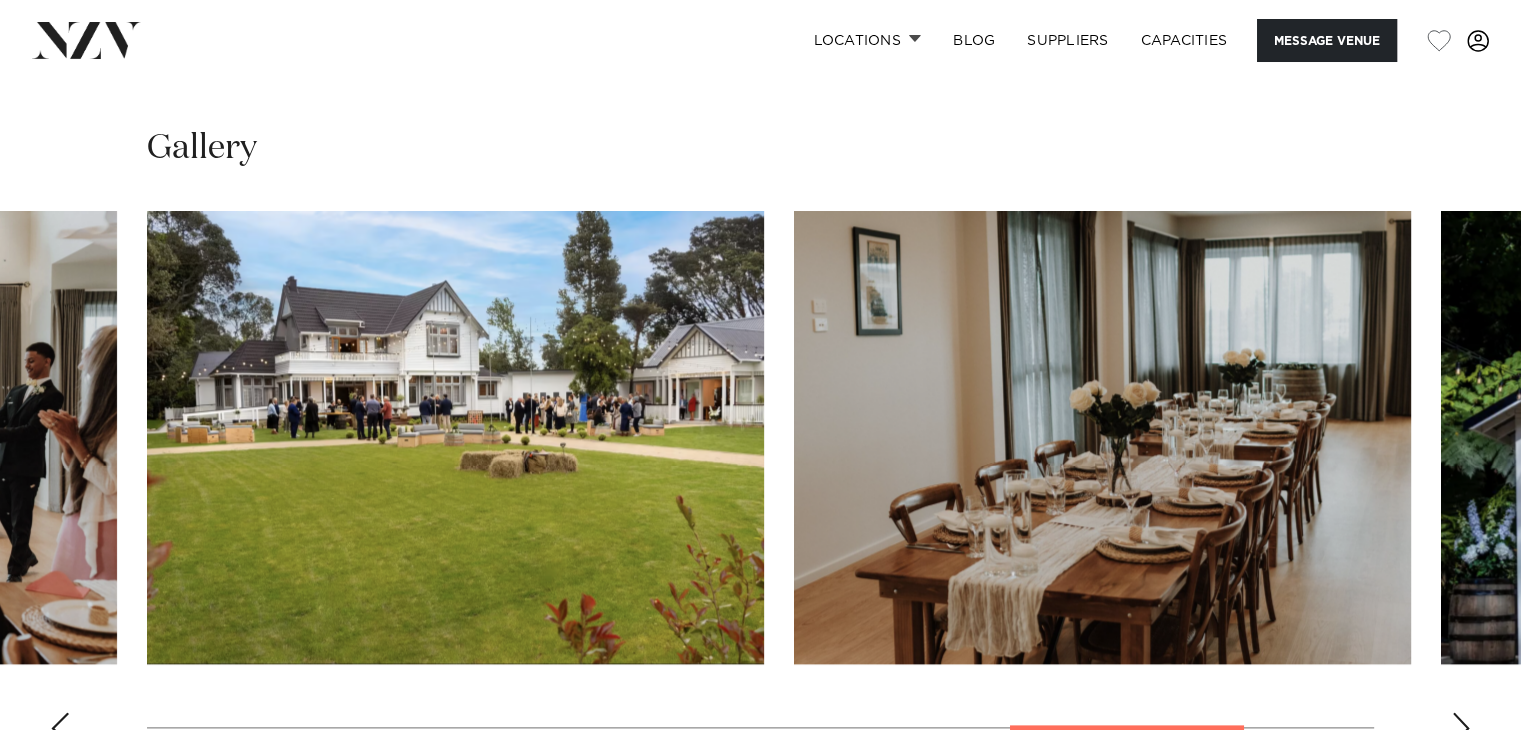 scroll, scrollTop: 2100, scrollLeft: 0, axis: vertical 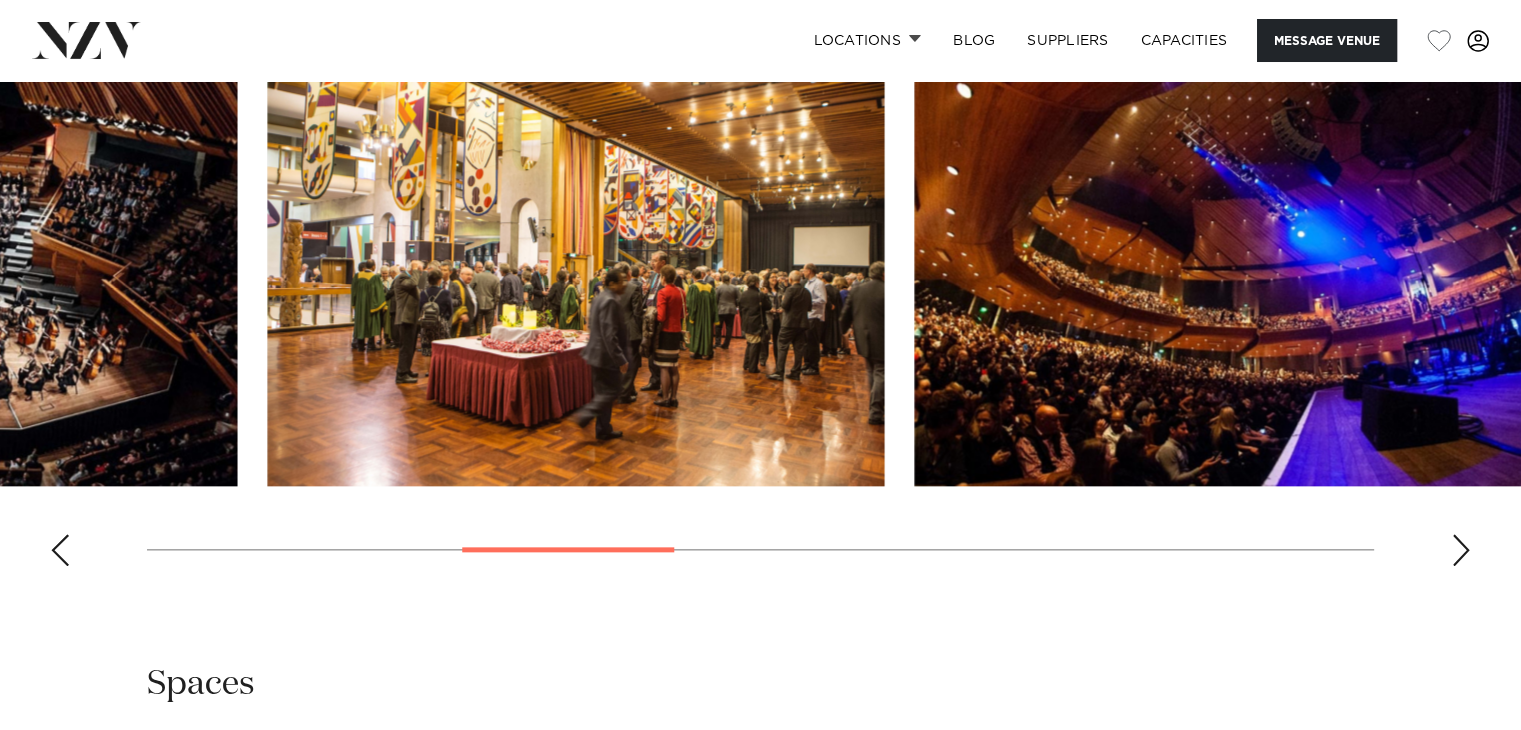 click at bounding box center [760, 307] 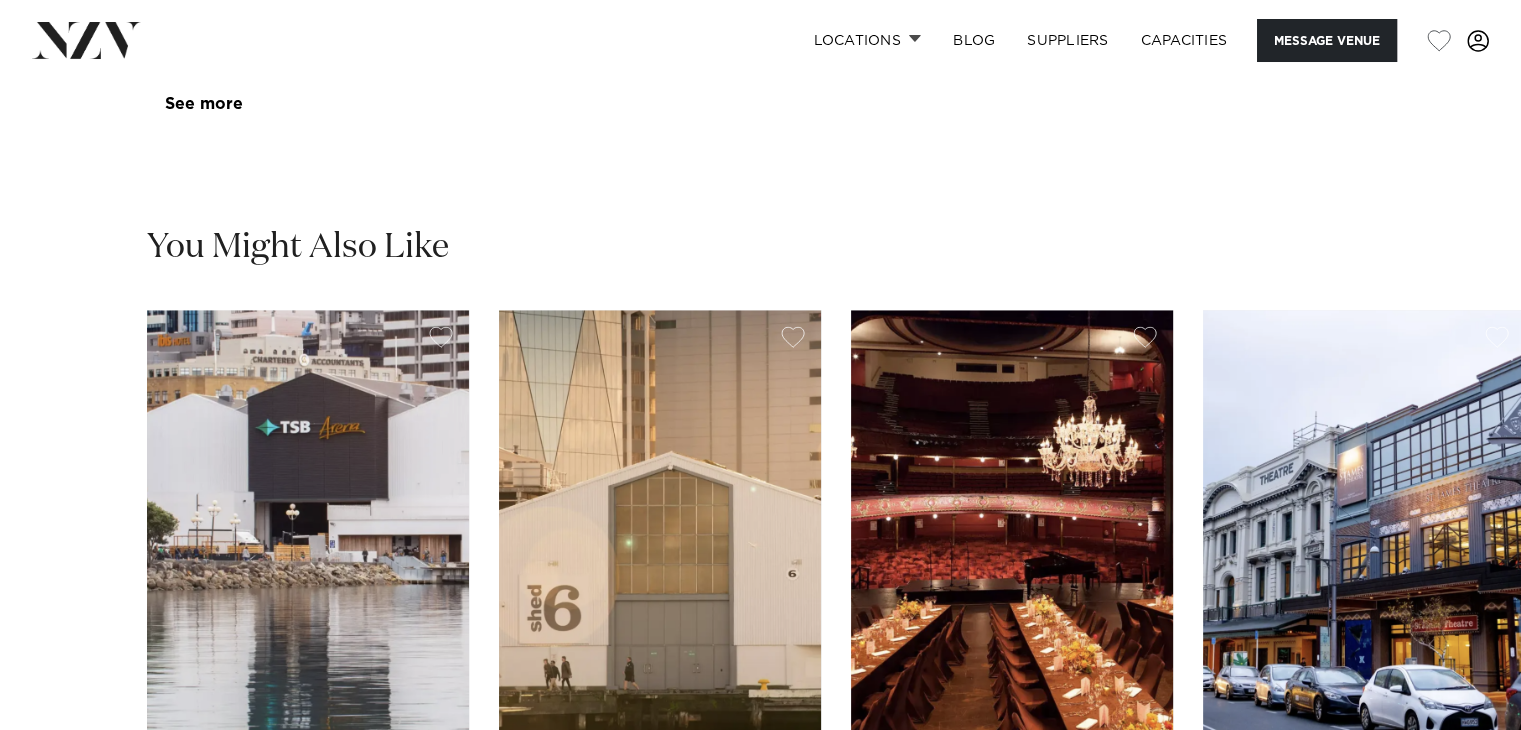 scroll, scrollTop: 3500, scrollLeft: 0, axis: vertical 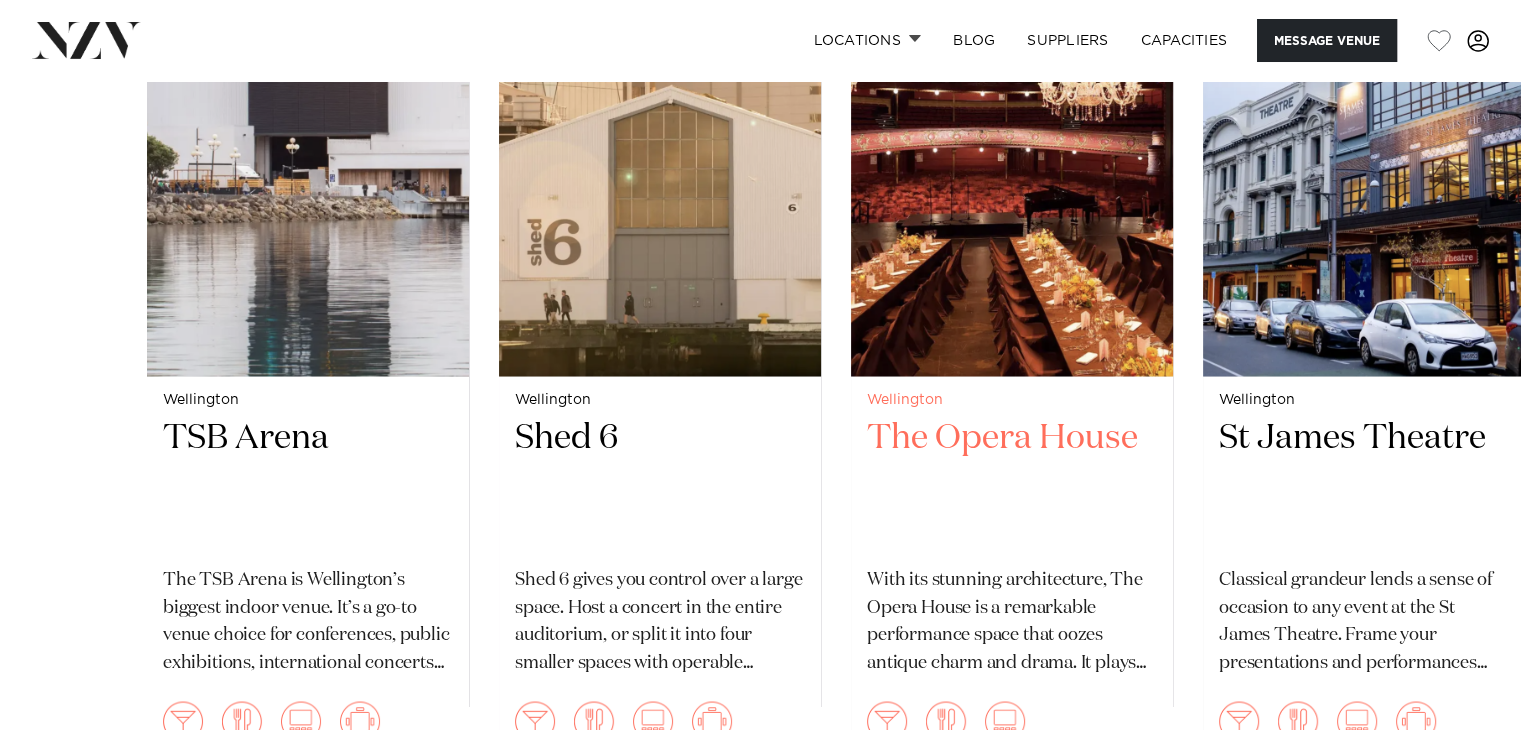 click at bounding box center [1012, 160] 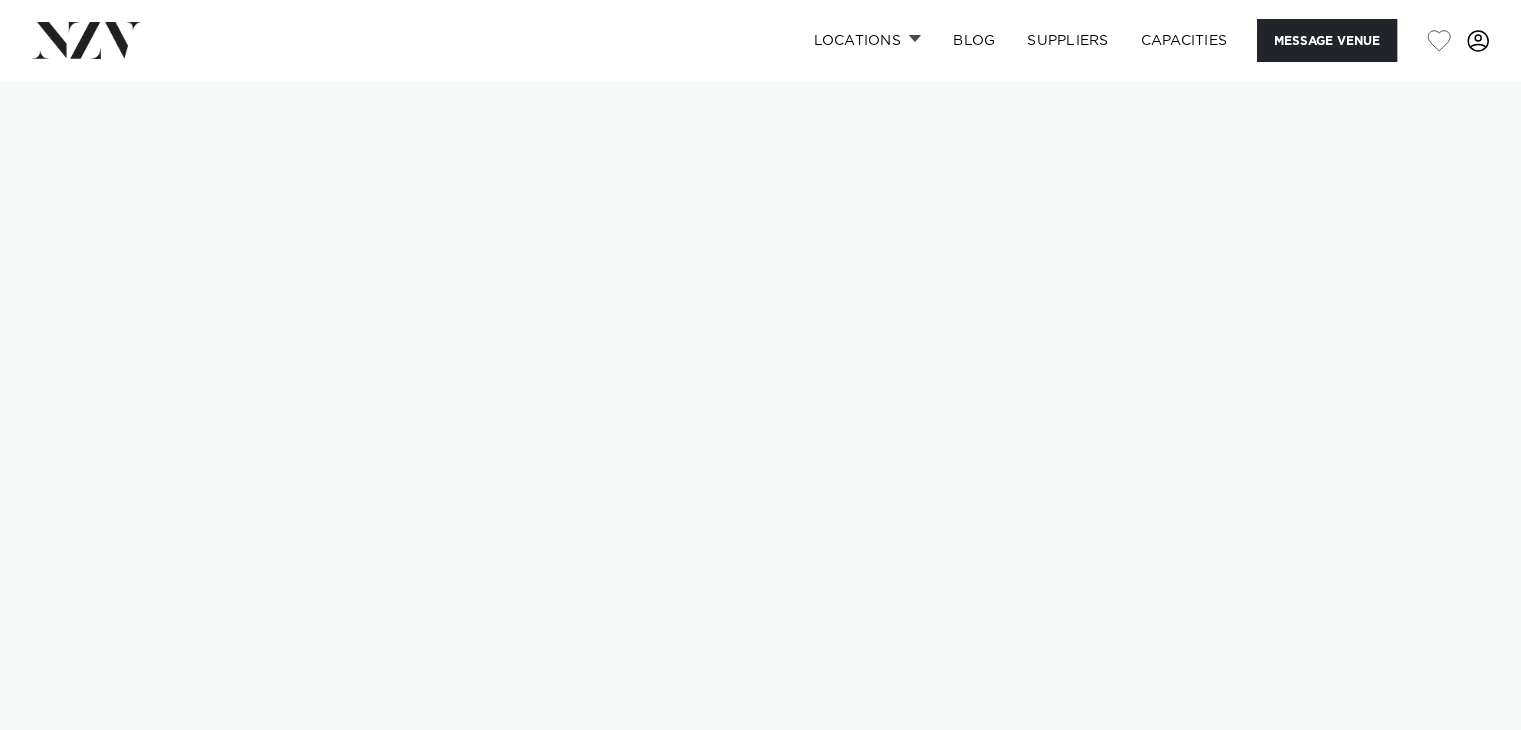 scroll, scrollTop: 0, scrollLeft: 0, axis: both 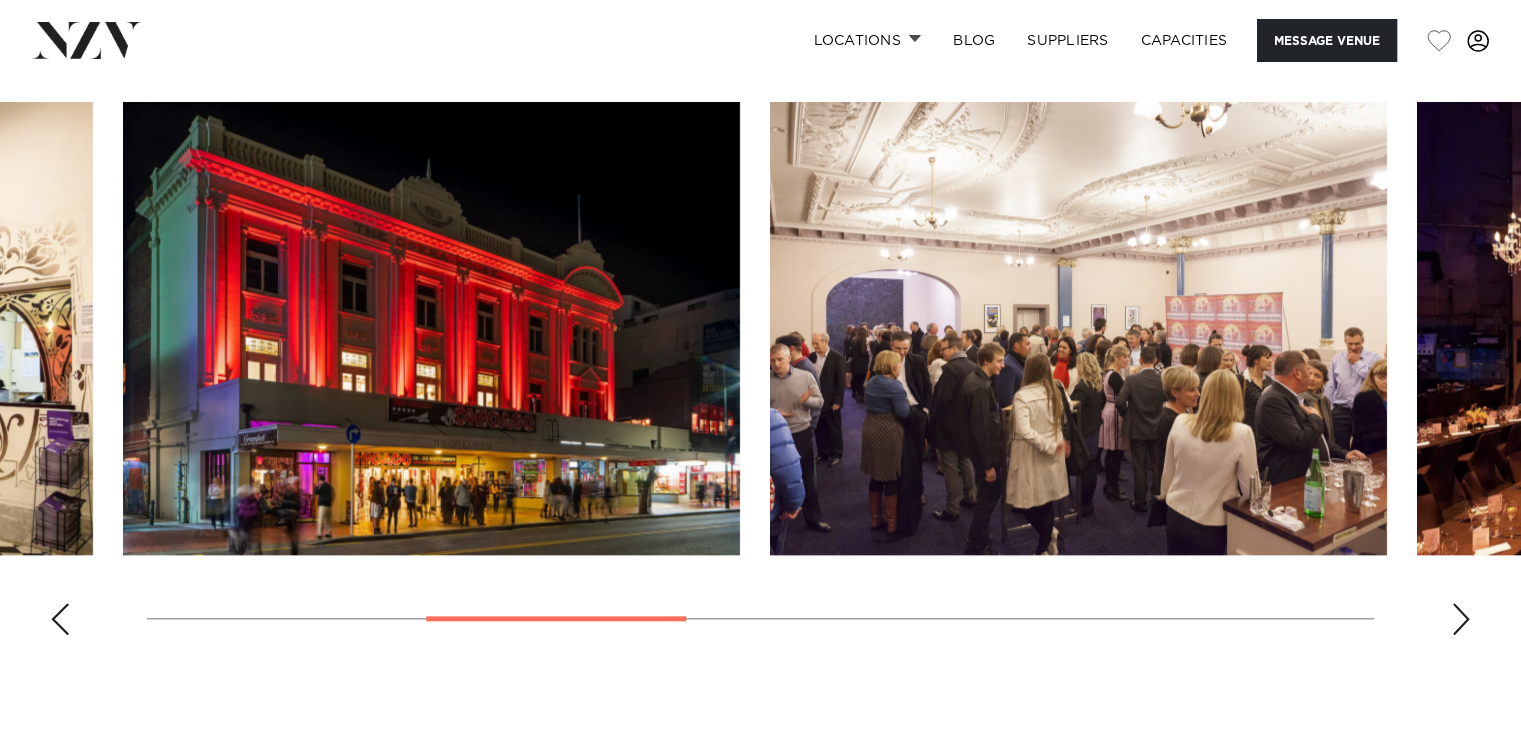 click at bounding box center [760, 376] 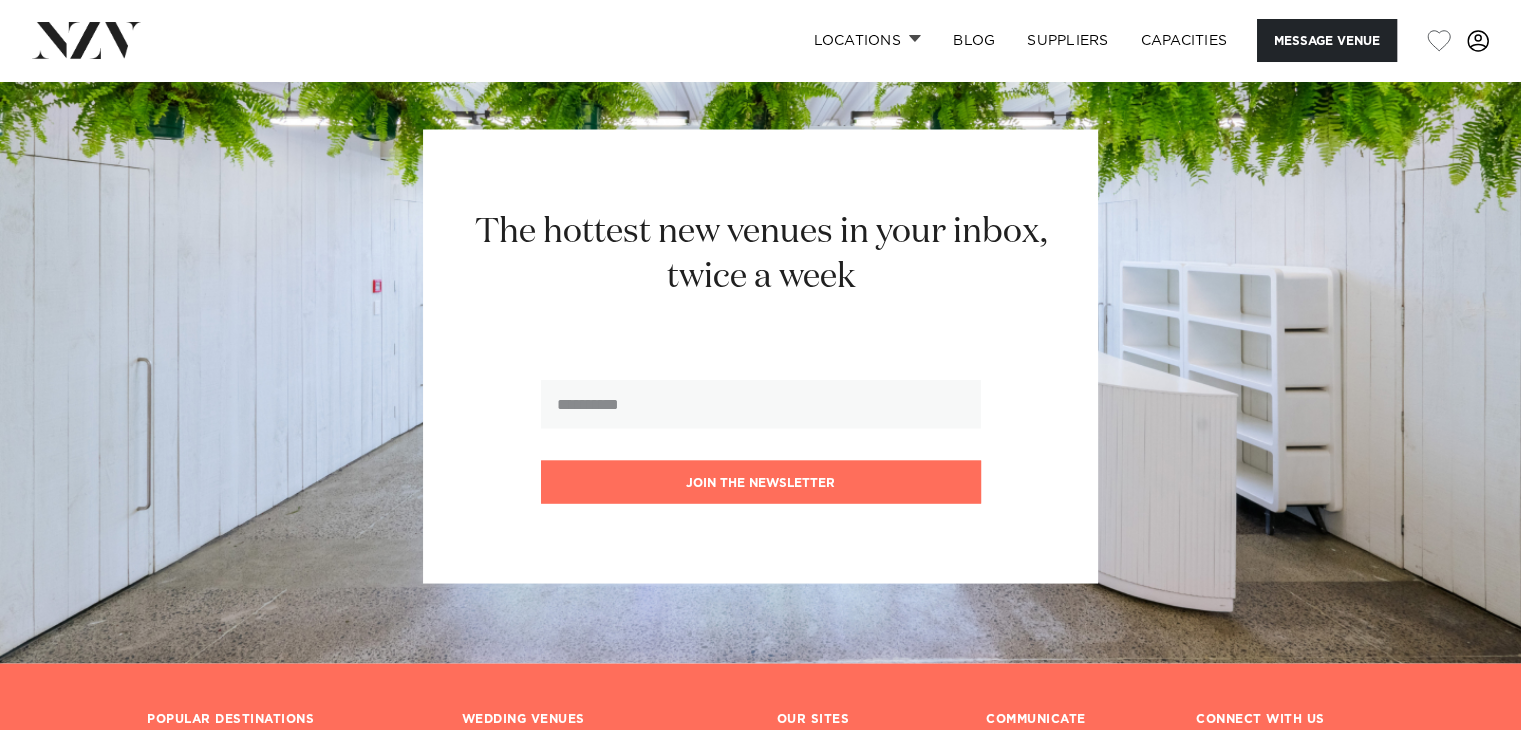 scroll, scrollTop: 2900, scrollLeft: 0, axis: vertical 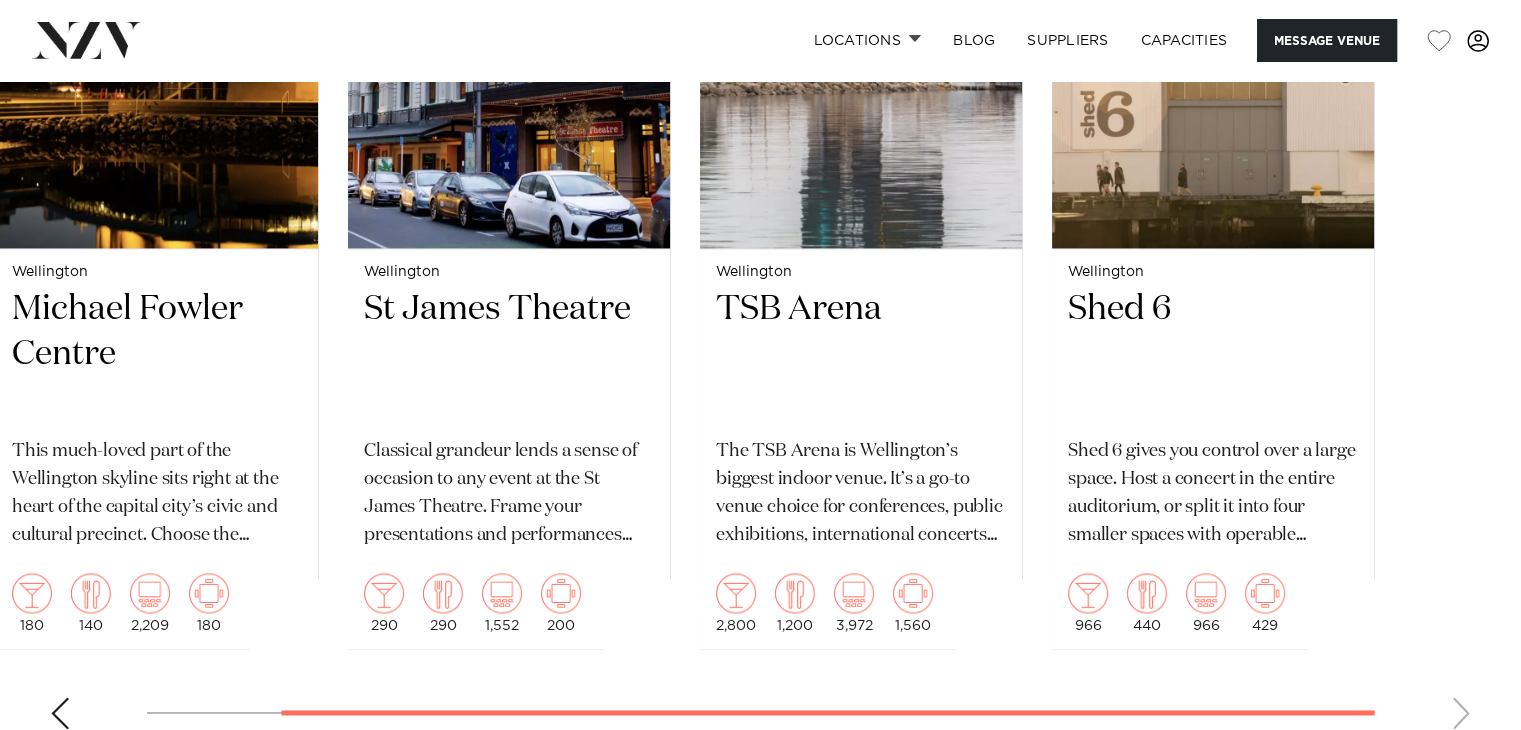 click on "[CITY]
[BUILDING_NAME]
This much-loved part of the [CITY] skyline sits right at the heart of the capital city’s civic and cultural precinct. Choose the [BUILDING_NAME] Centre auditorium as a venue for your conference, graduation, awards presentation or dinner. Smaller spaces are ideal for presentations, cocktail functions and trade shows.
180
140
2,209
180" at bounding box center [760, 280] 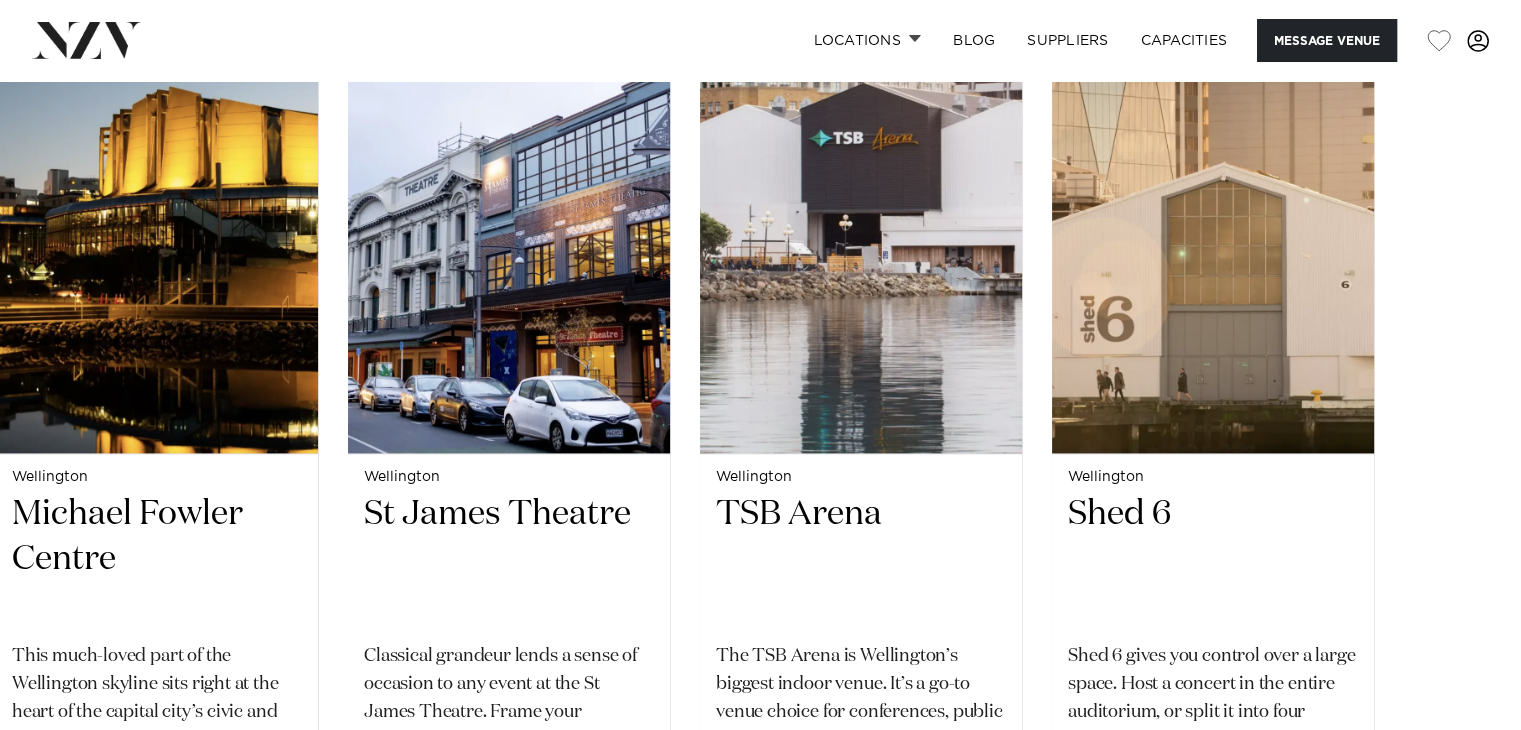 scroll, scrollTop: 2600, scrollLeft: 0, axis: vertical 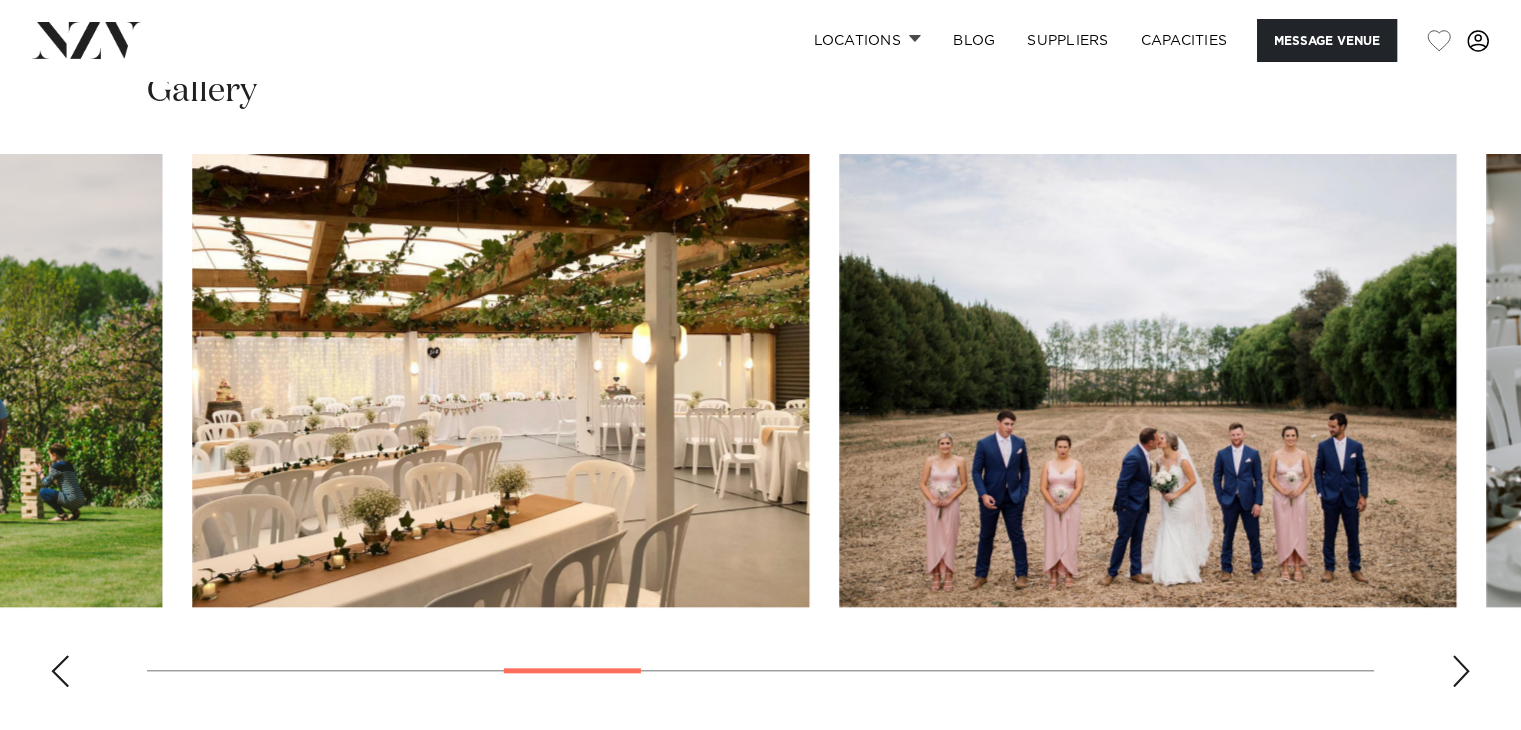 click at bounding box center [760, 428] 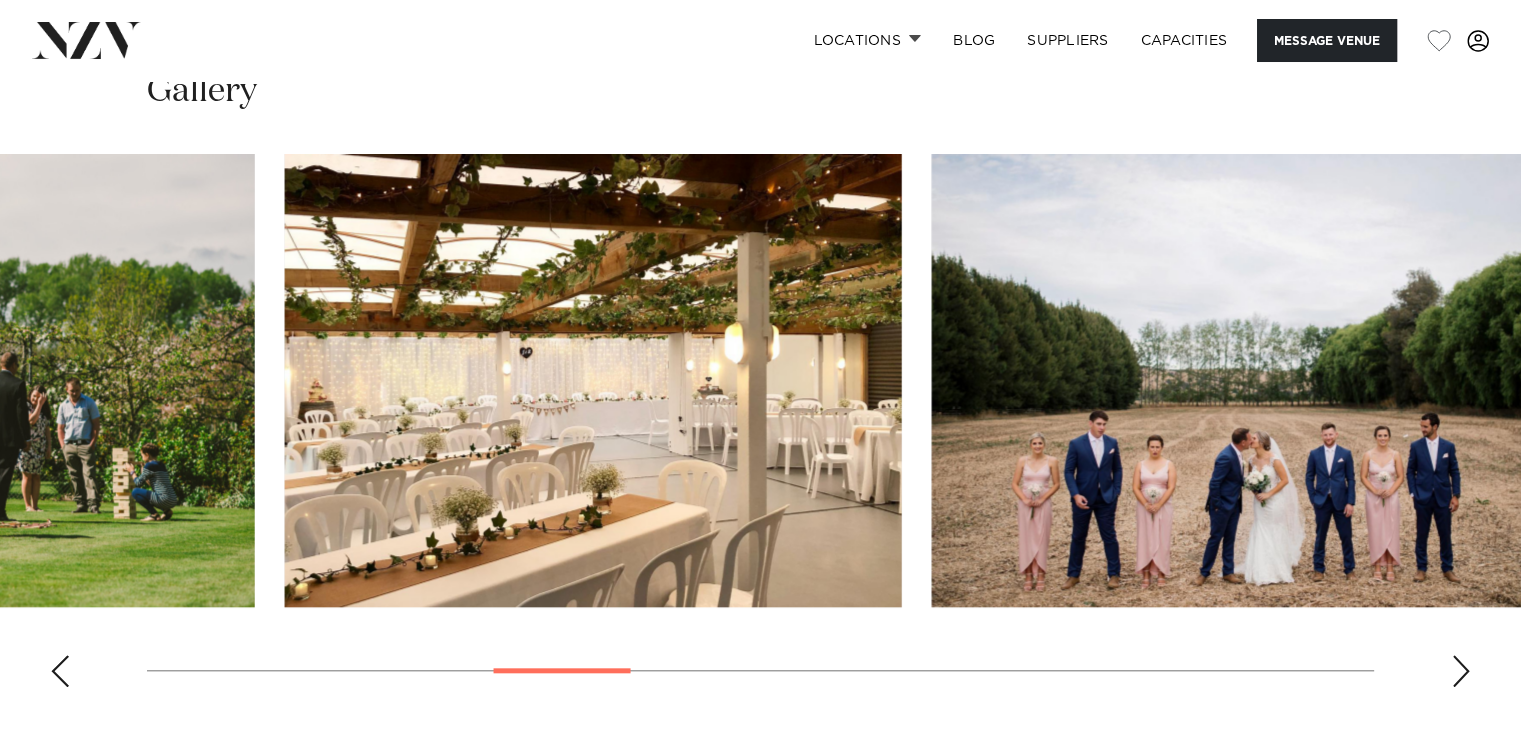 click at bounding box center (760, 428) 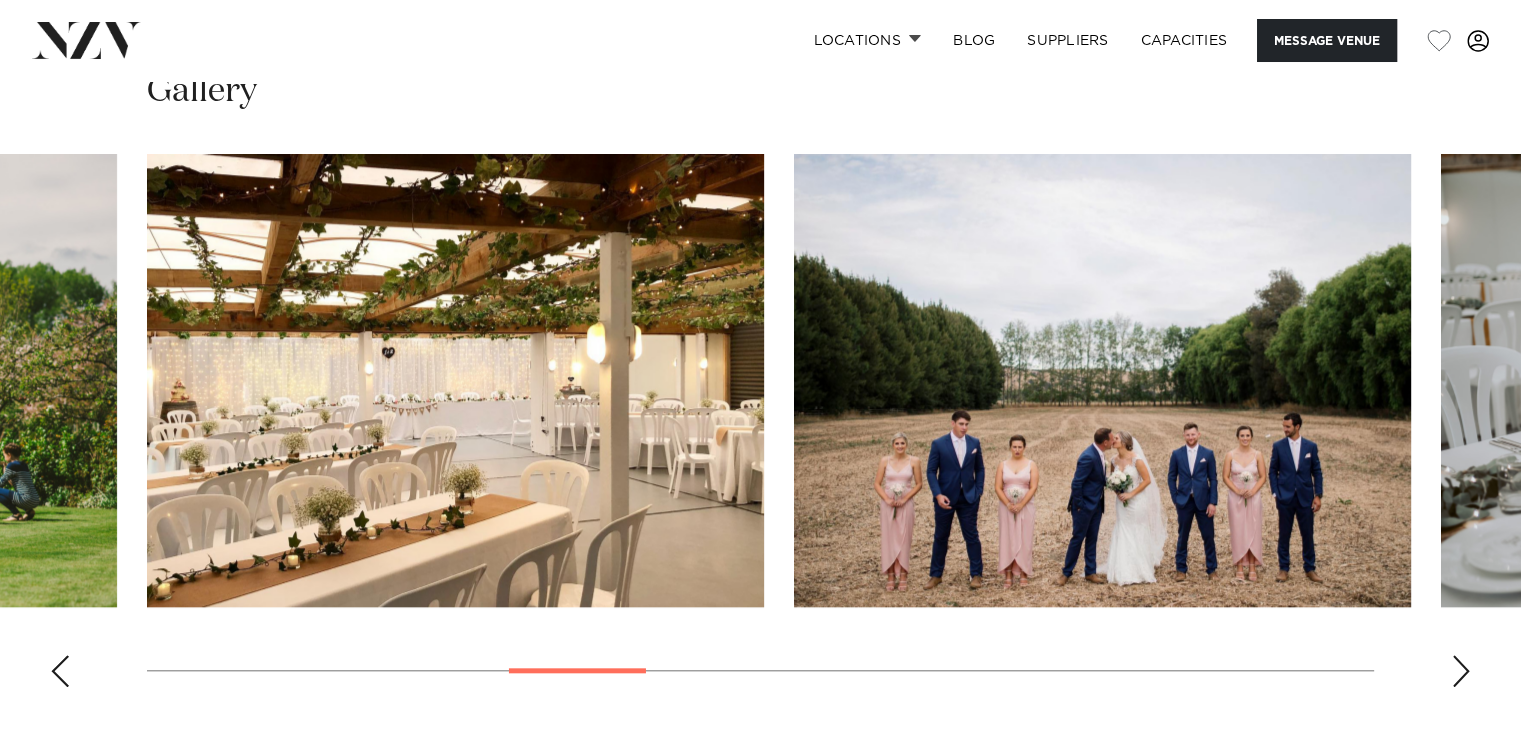 click at bounding box center (760, 428) 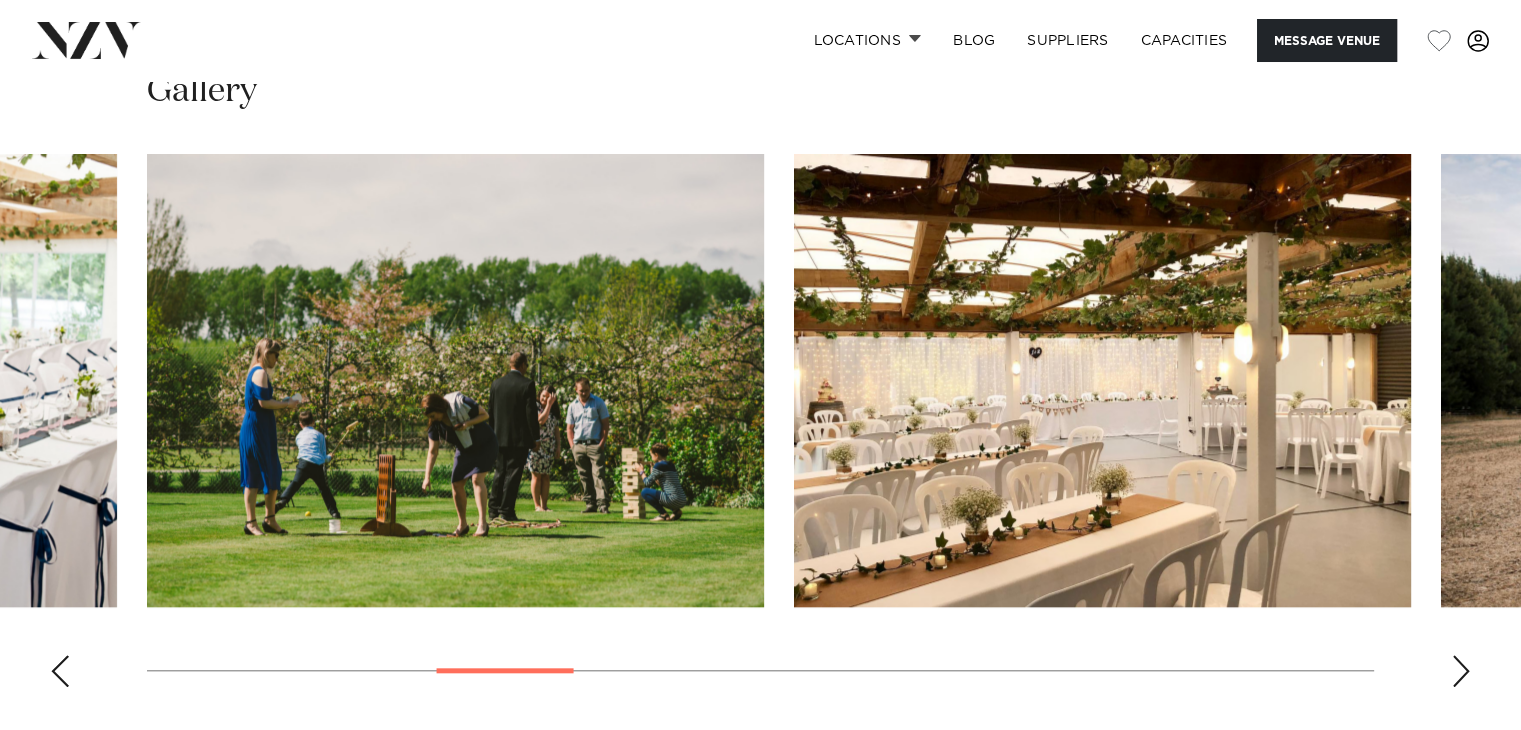 click at bounding box center (760, 428) 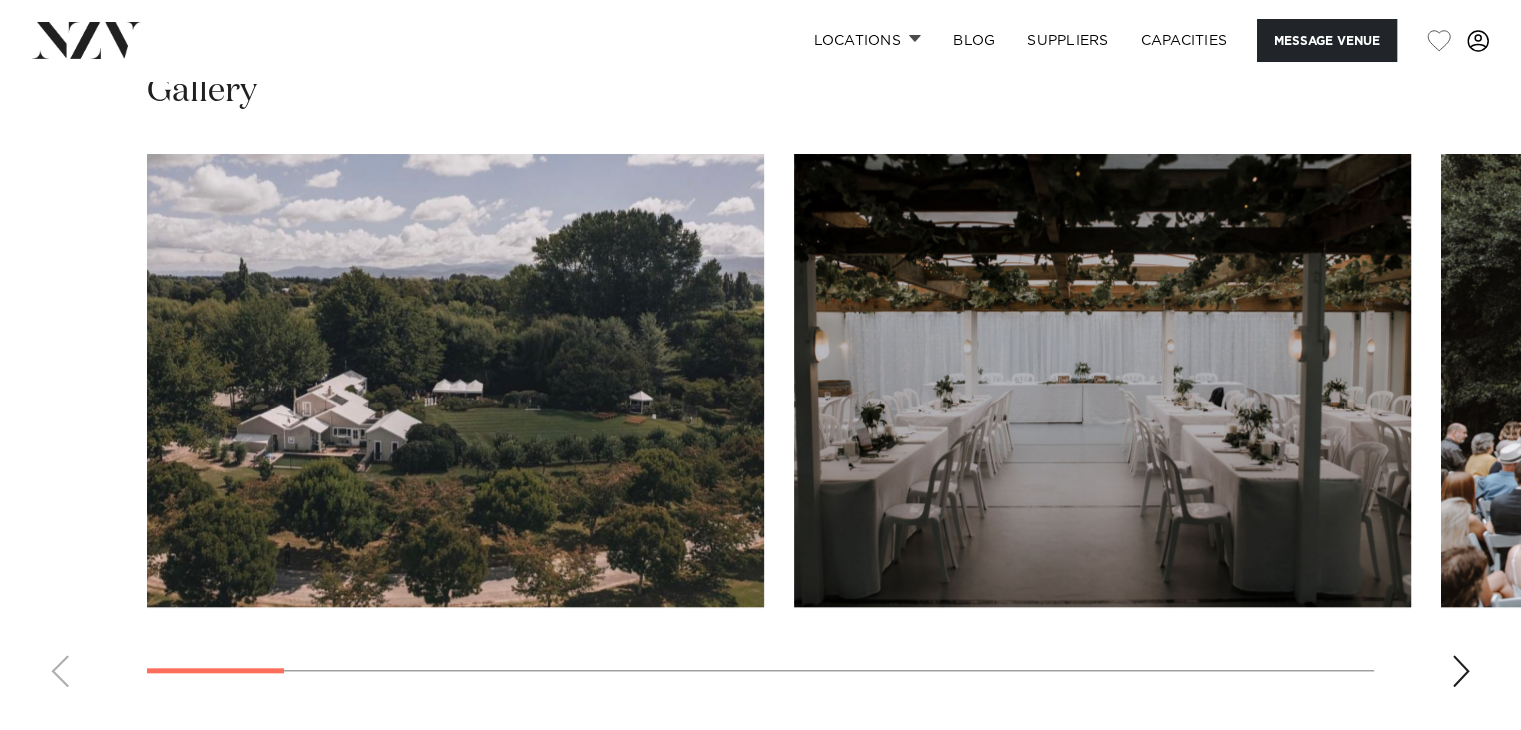click at bounding box center [760, 428] 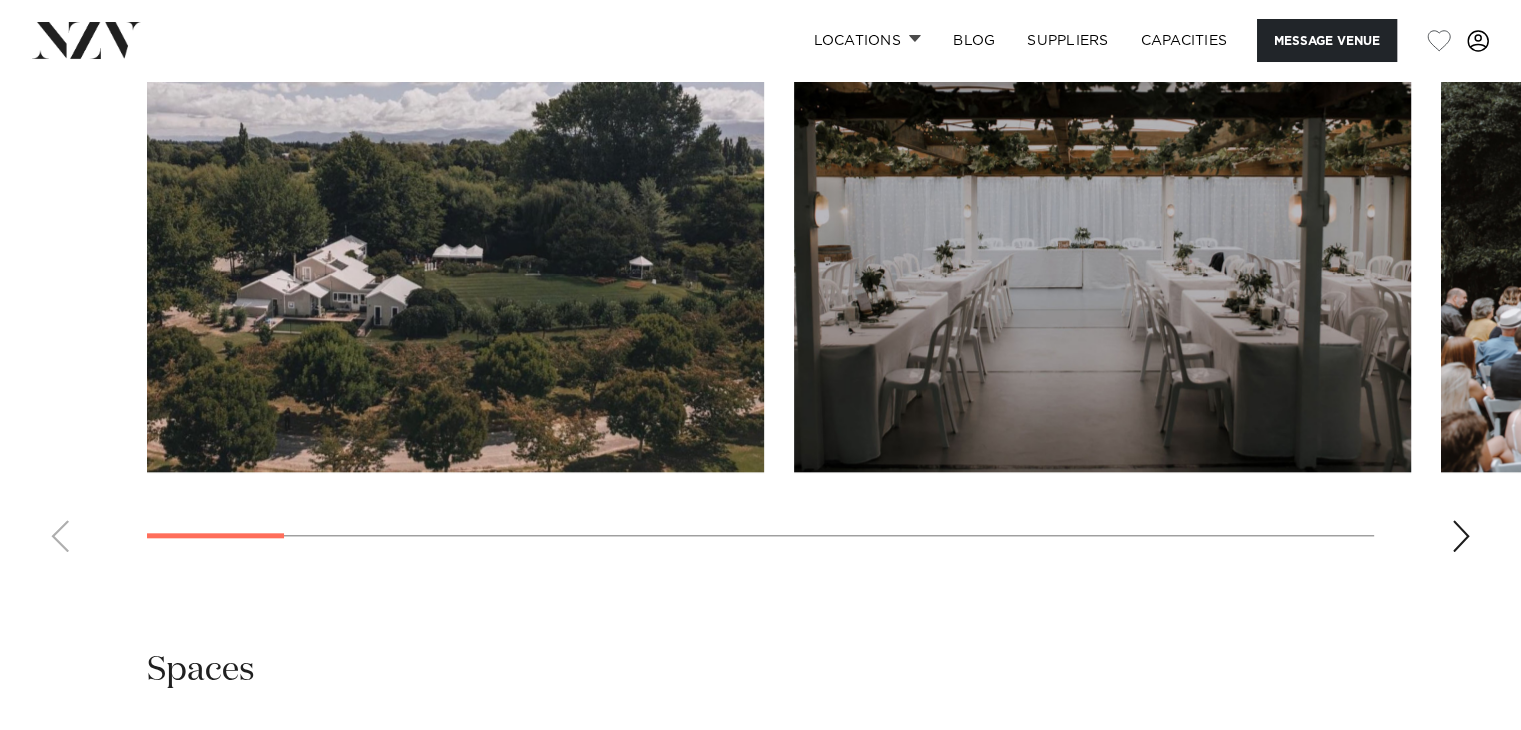 scroll, scrollTop: 1900, scrollLeft: 0, axis: vertical 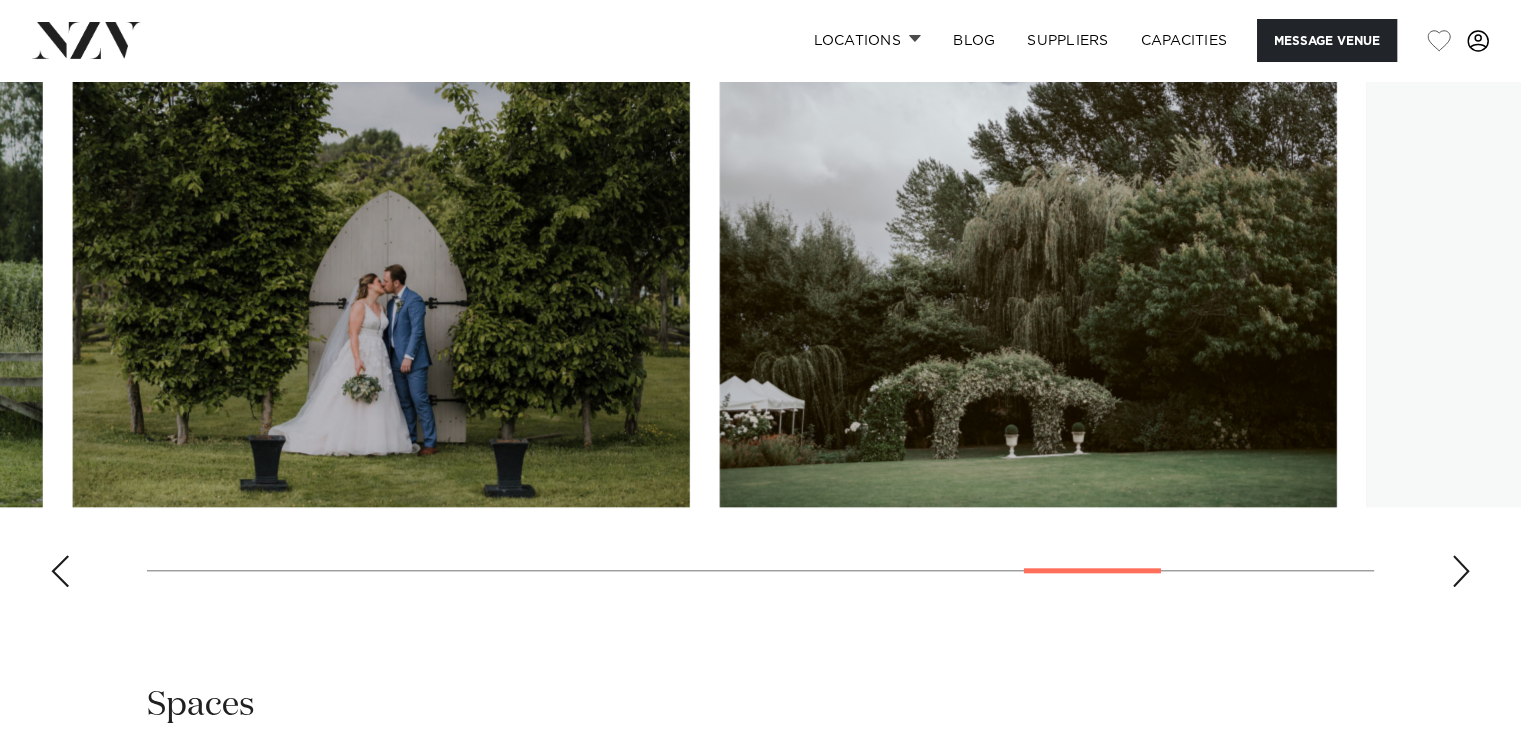 click at bounding box center (760, 328) 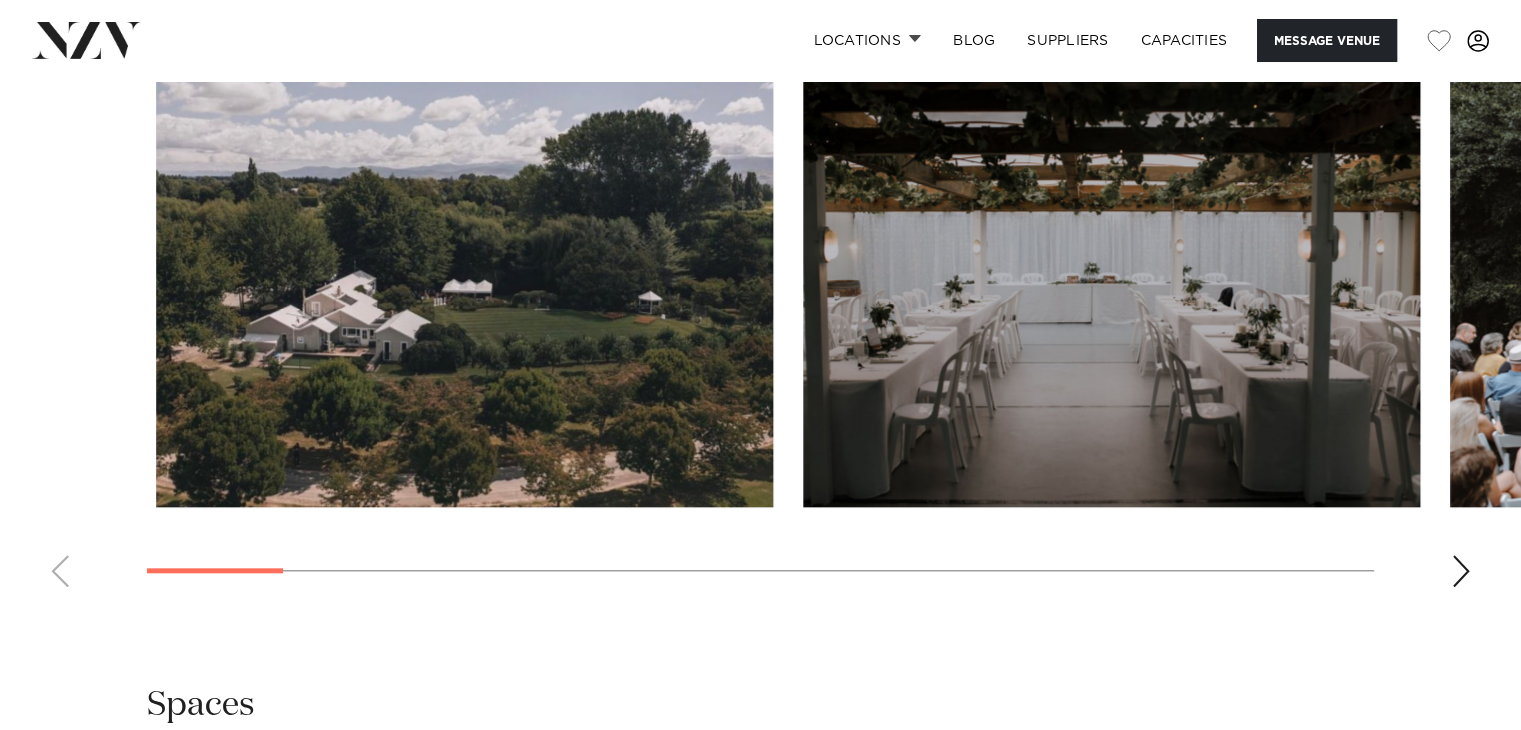 click at bounding box center (760, 328) 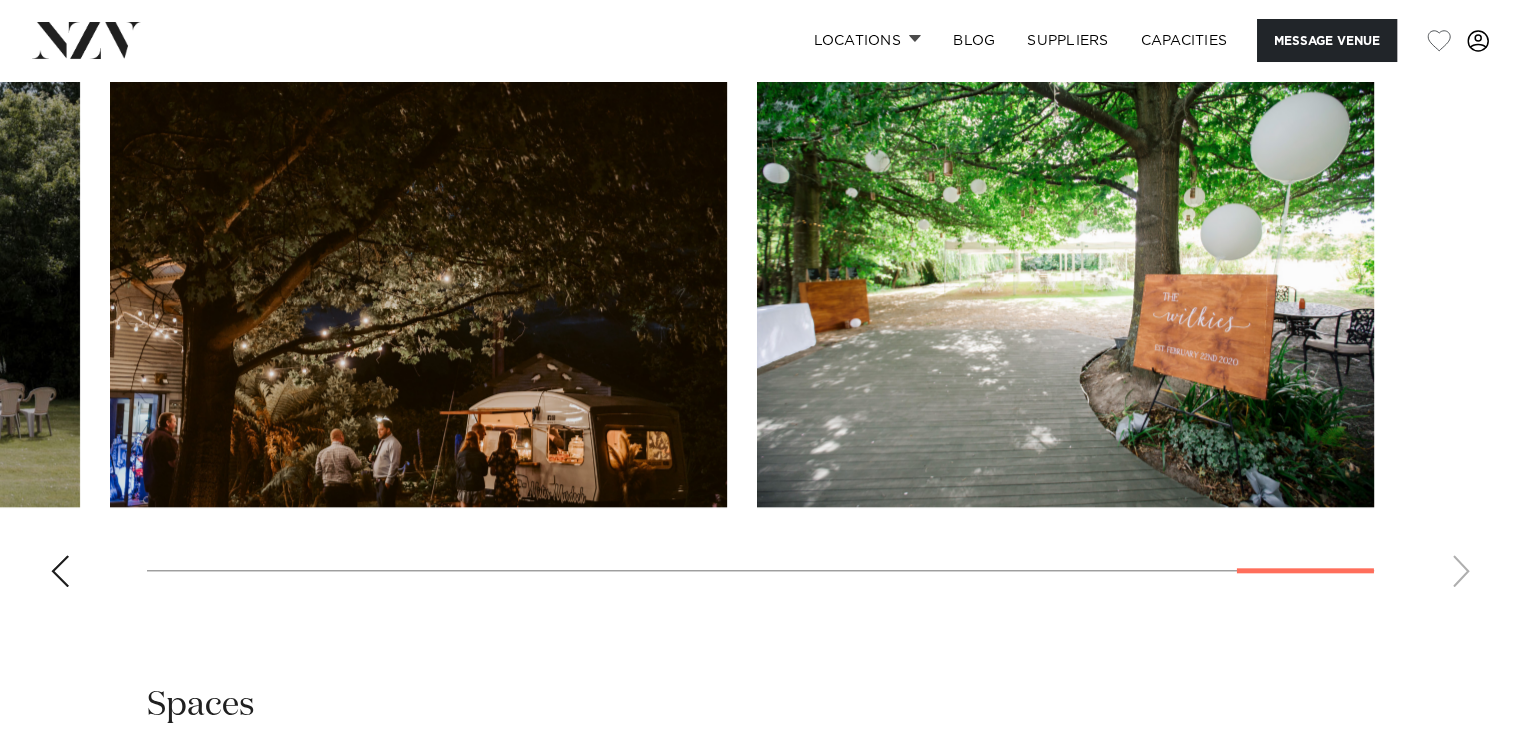 click at bounding box center (760, 328) 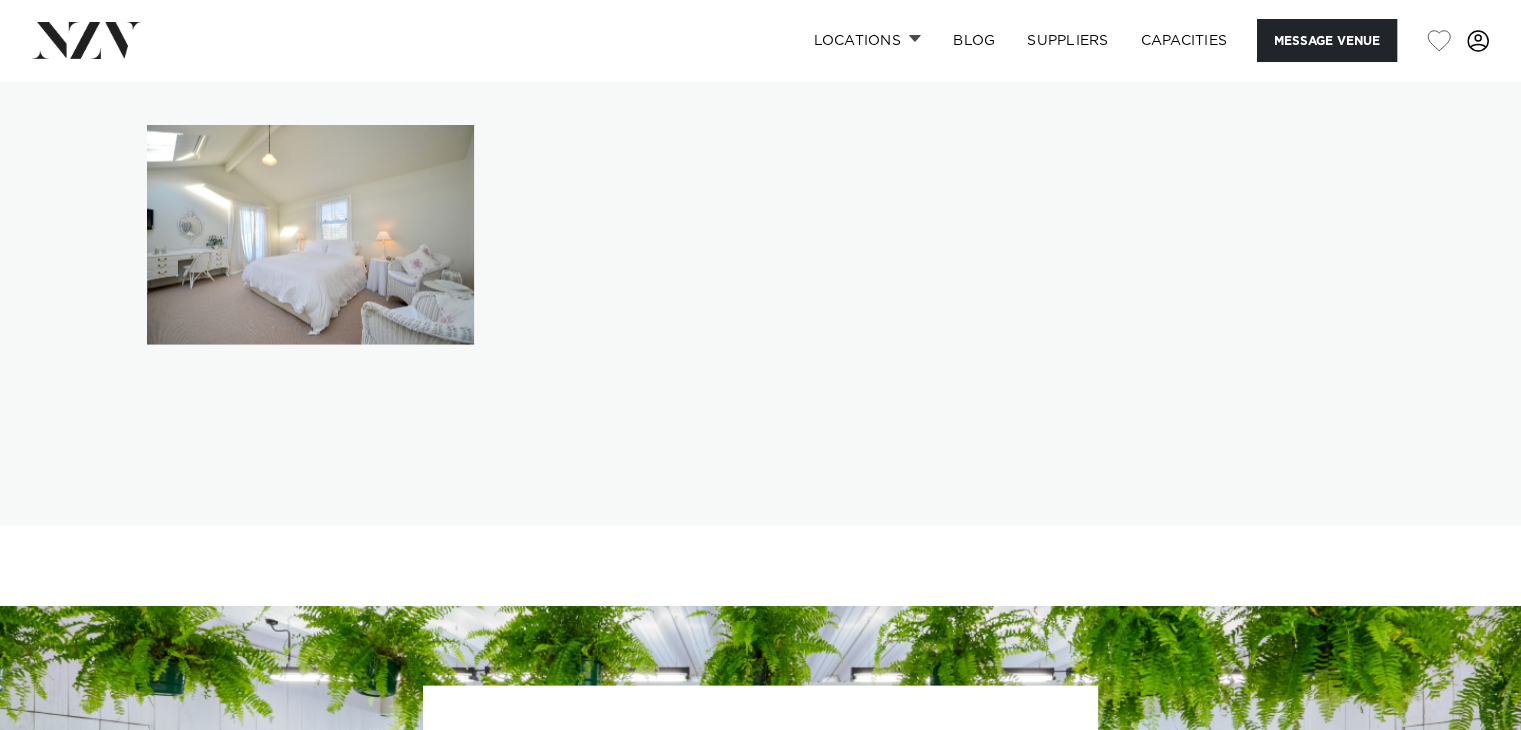 scroll, scrollTop: 3600, scrollLeft: 0, axis: vertical 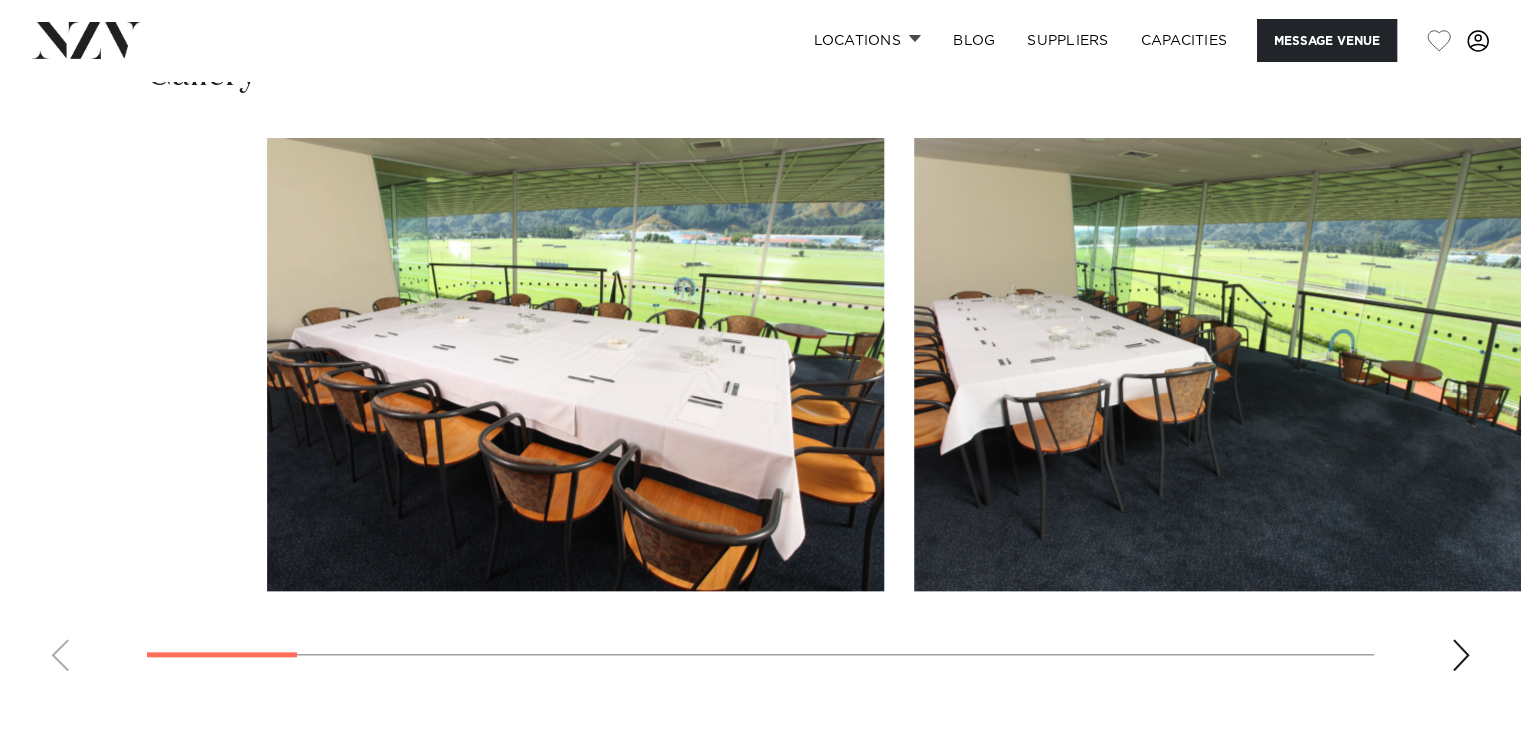 click at bounding box center (760, 412) 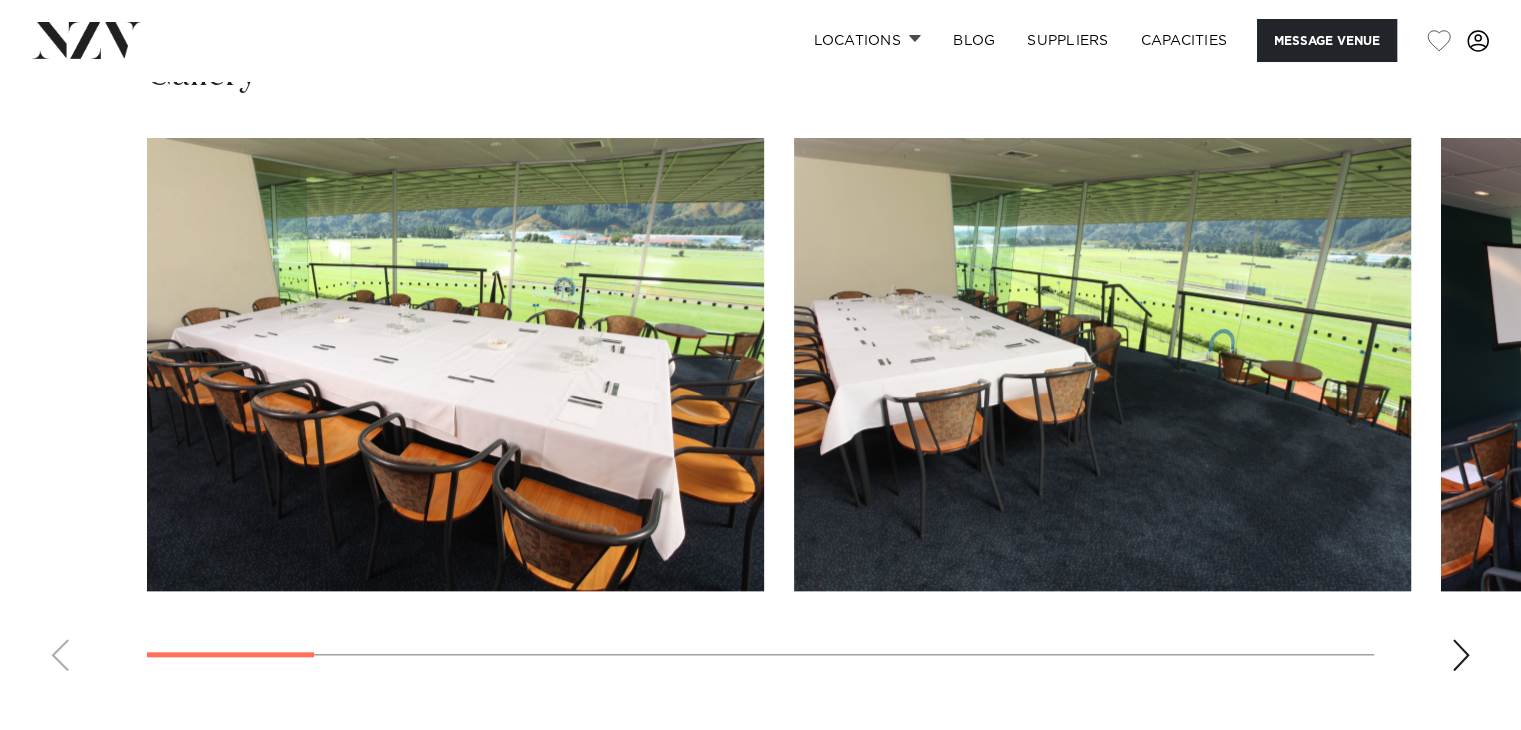 click at bounding box center (230, 654) 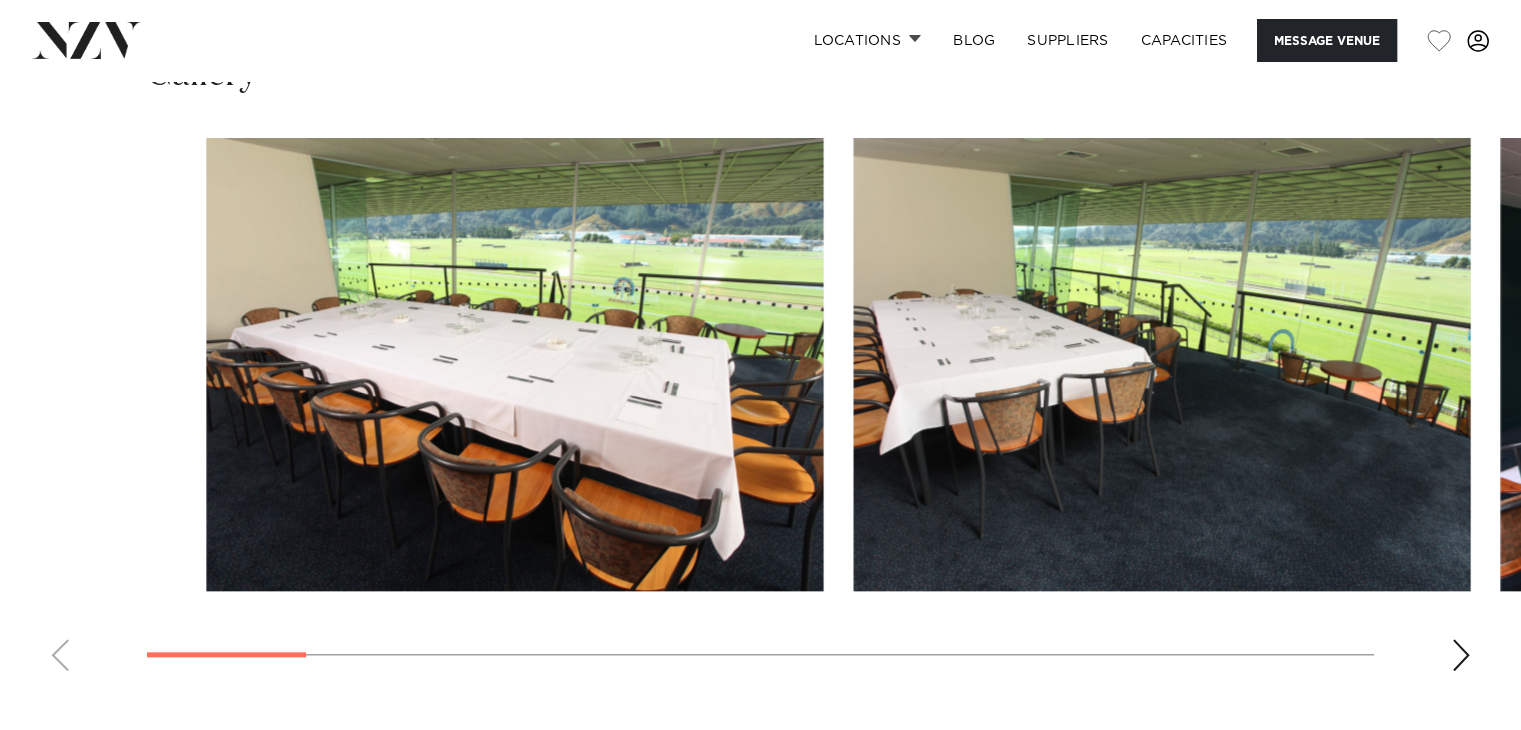click at bounding box center [760, 412] 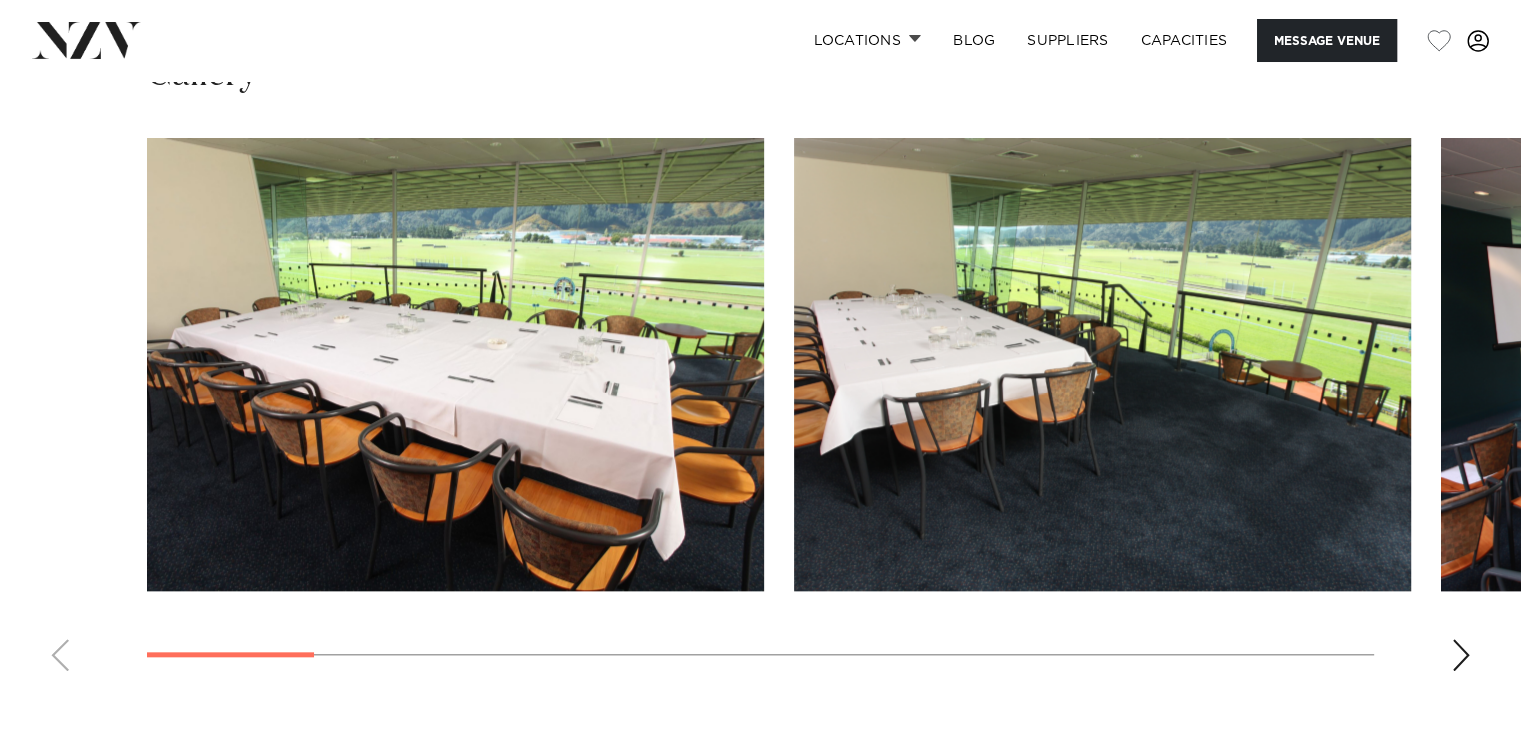 click at bounding box center (760, 412) 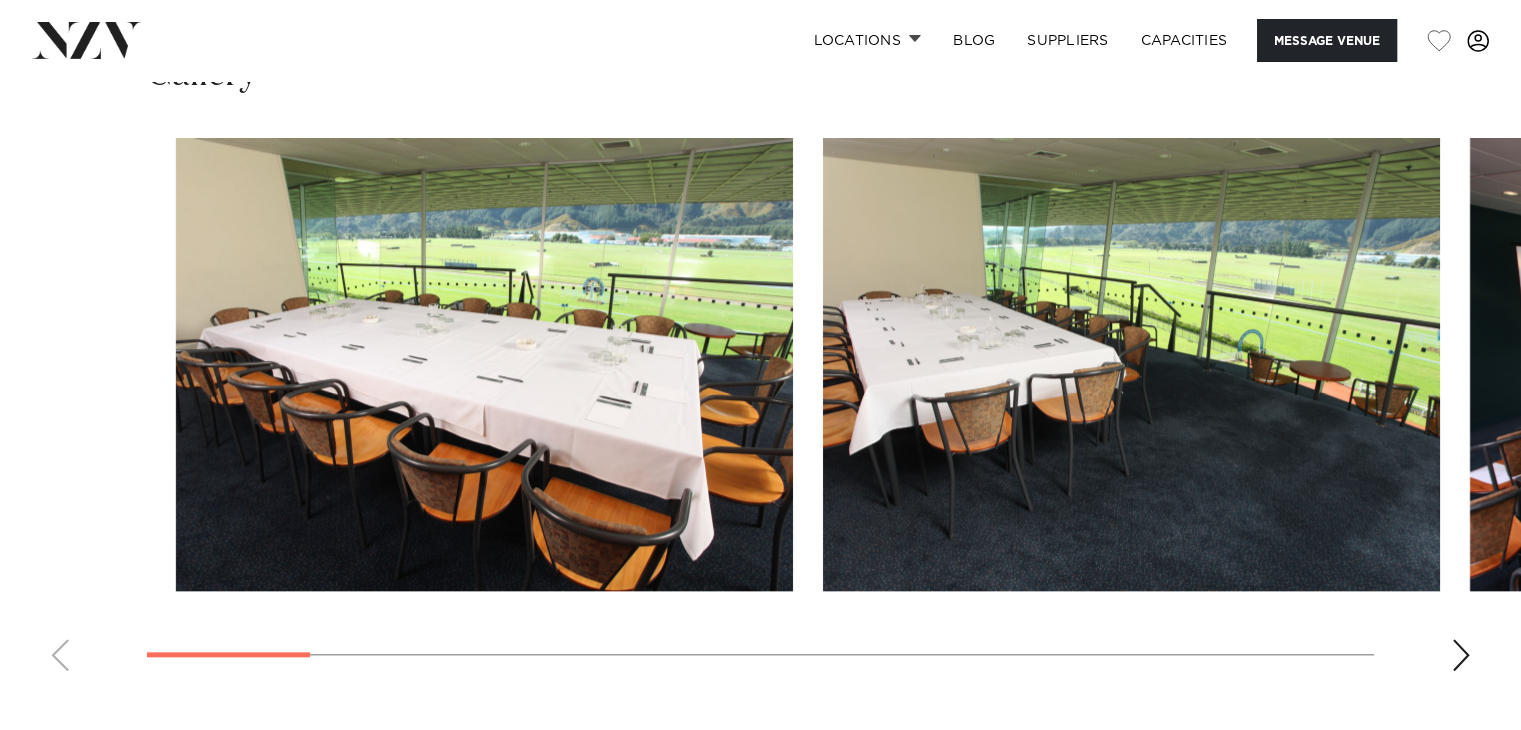 click at bounding box center (760, 412) 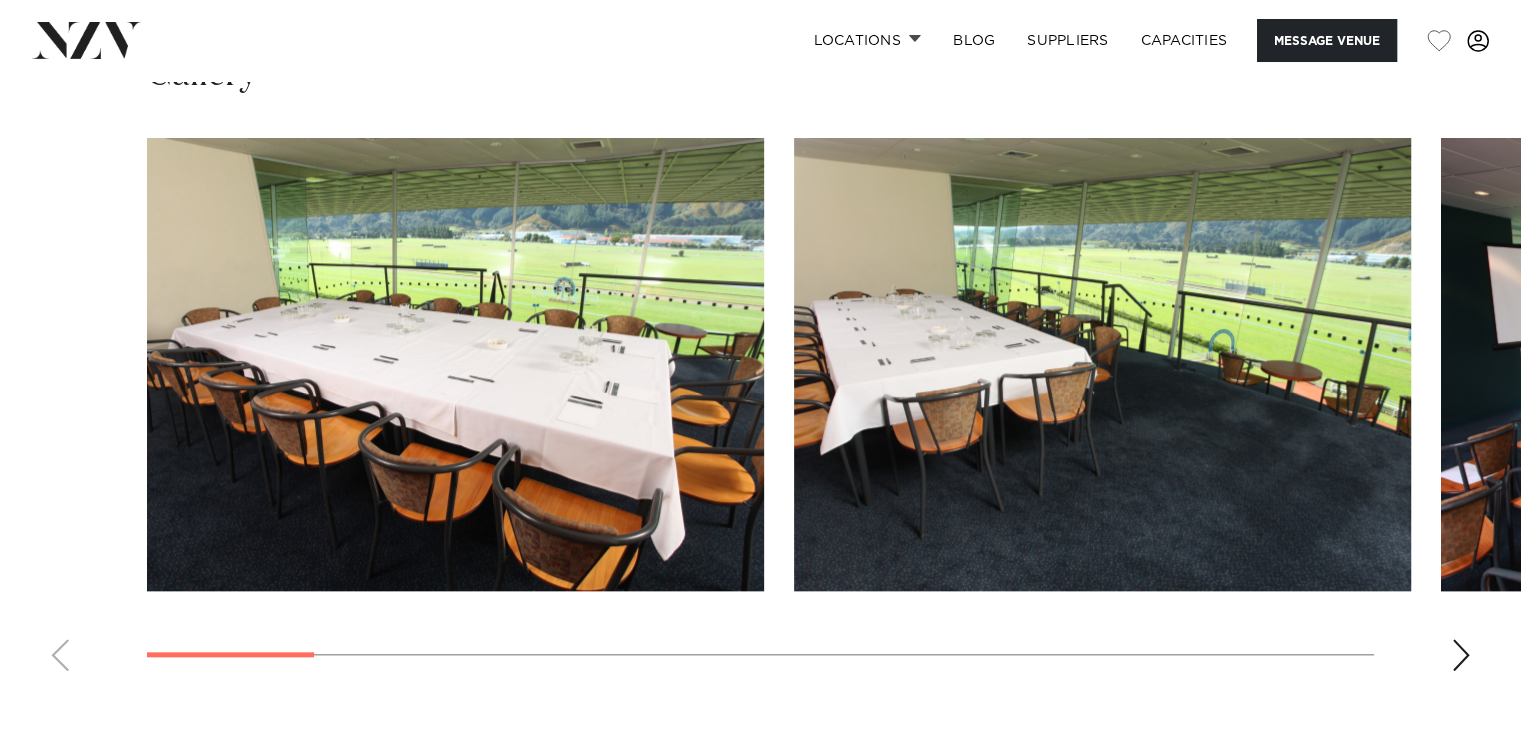 click at bounding box center (760, 412) 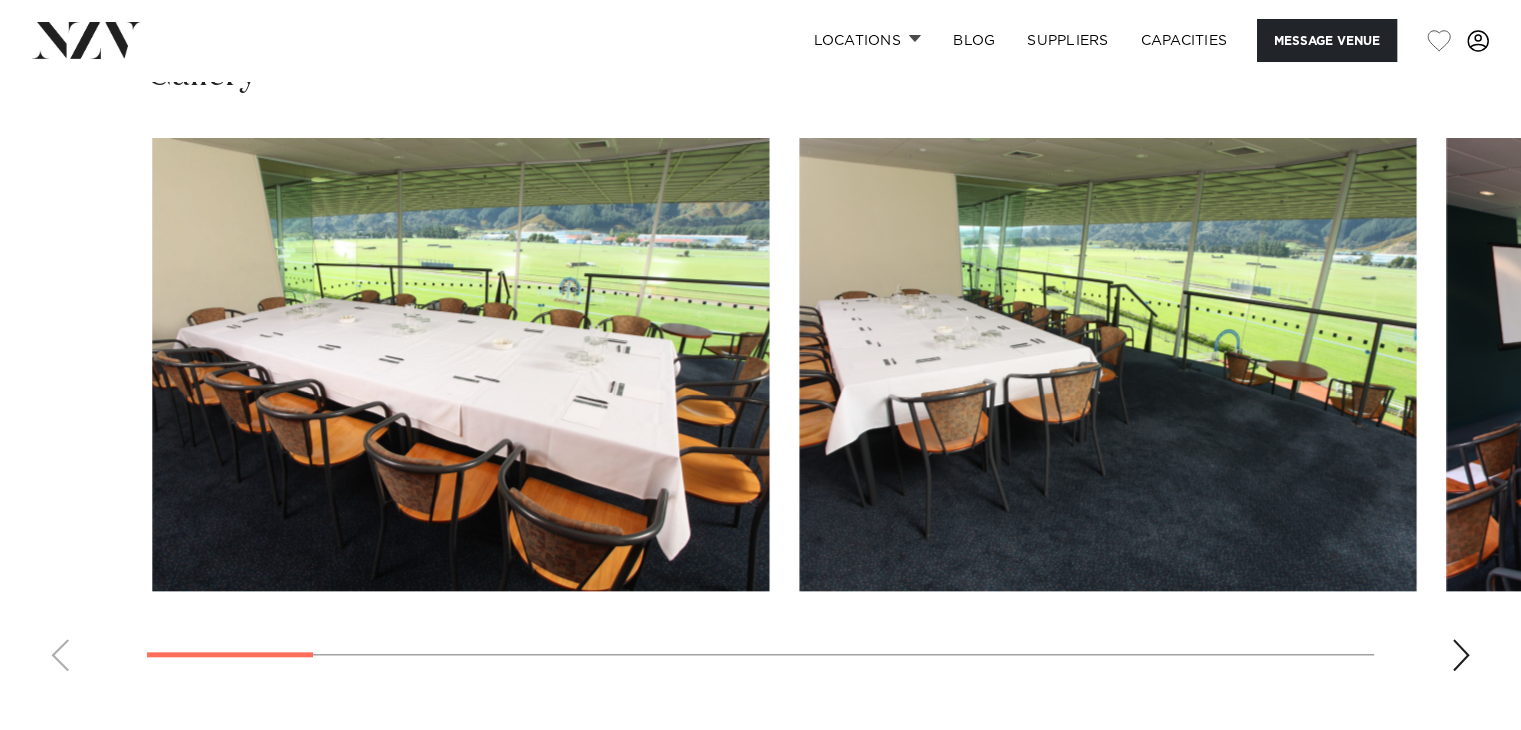 click at bounding box center [760, 412] 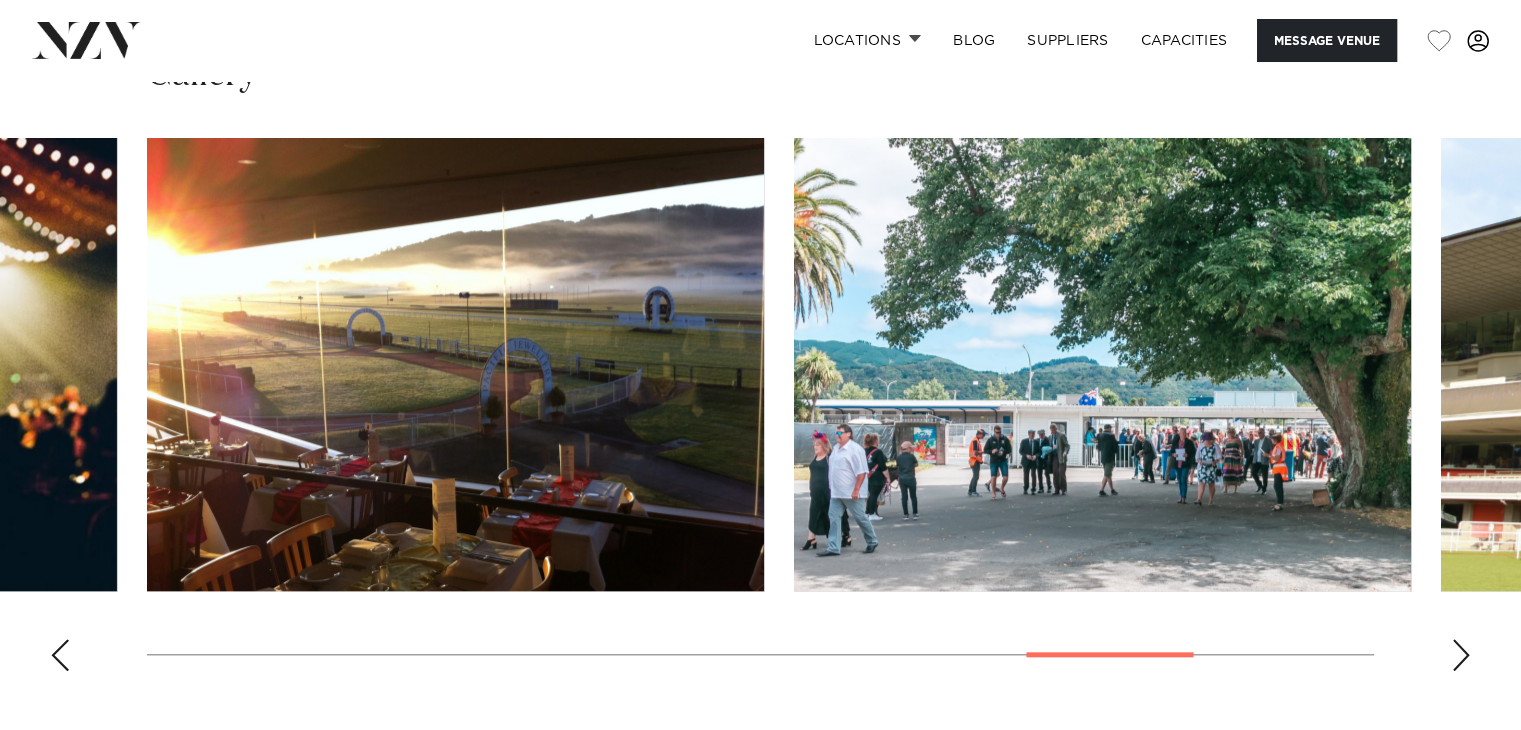 click at bounding box center (760, 412) 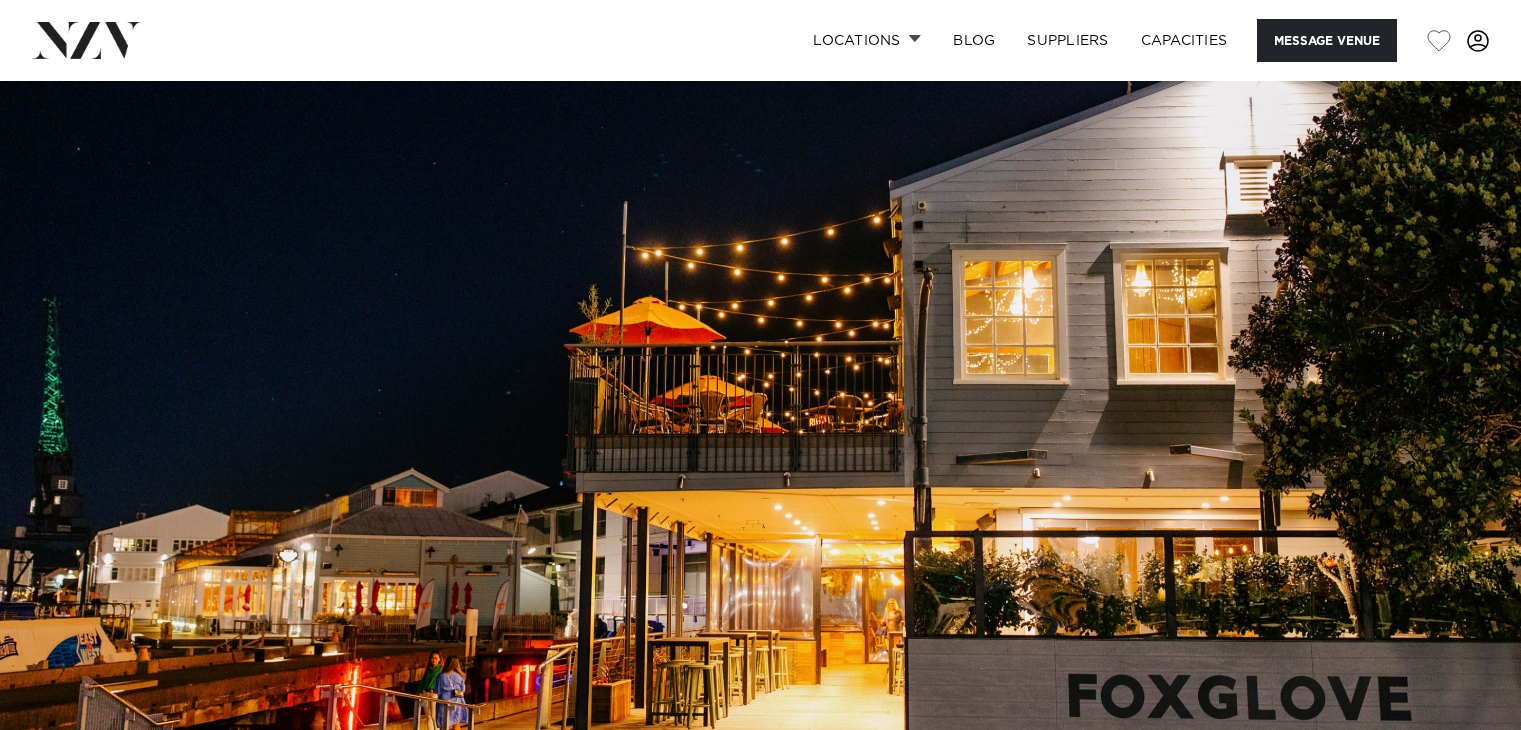 scroll, scrollTop: 0, scrollLeft: 0, axis: both 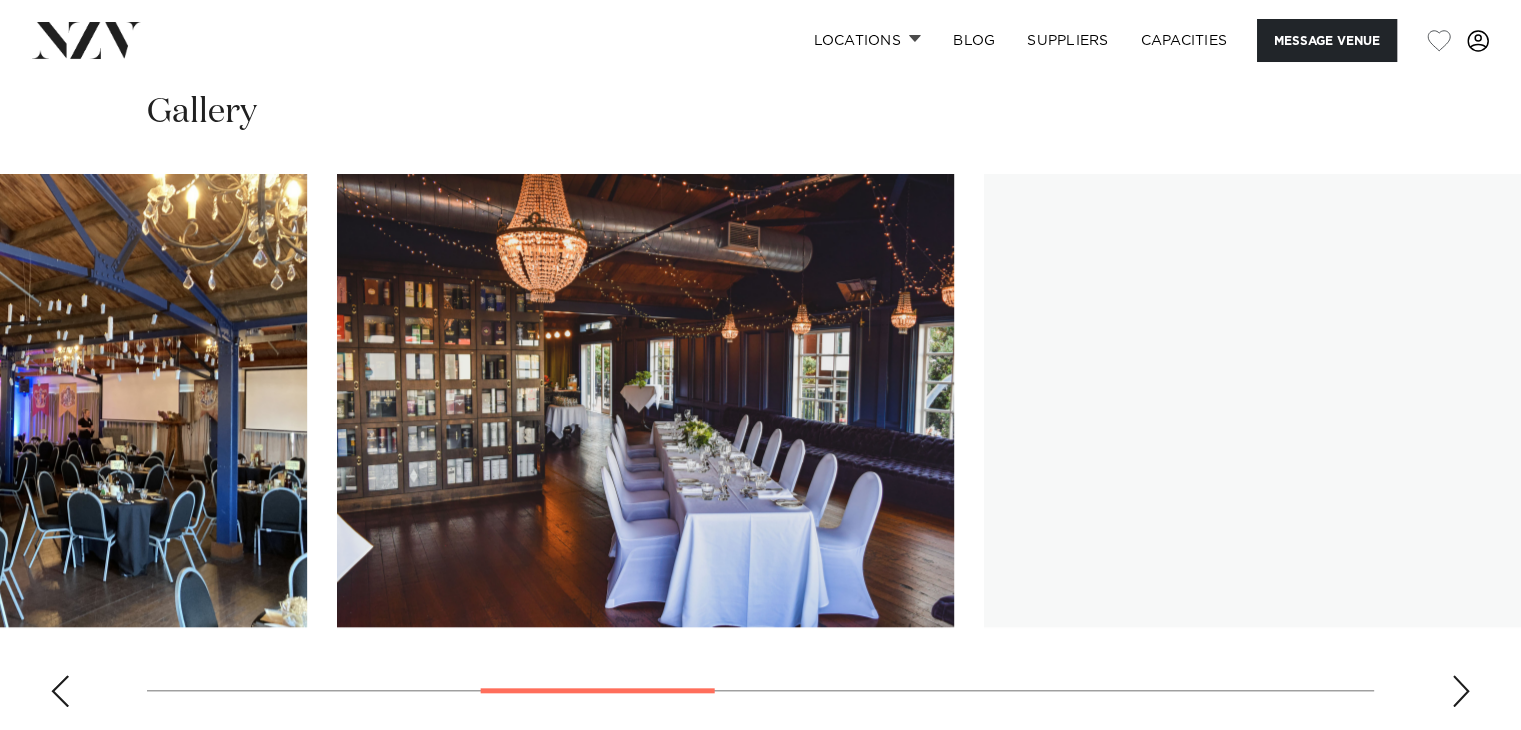 click at bounding box center (760, 448) 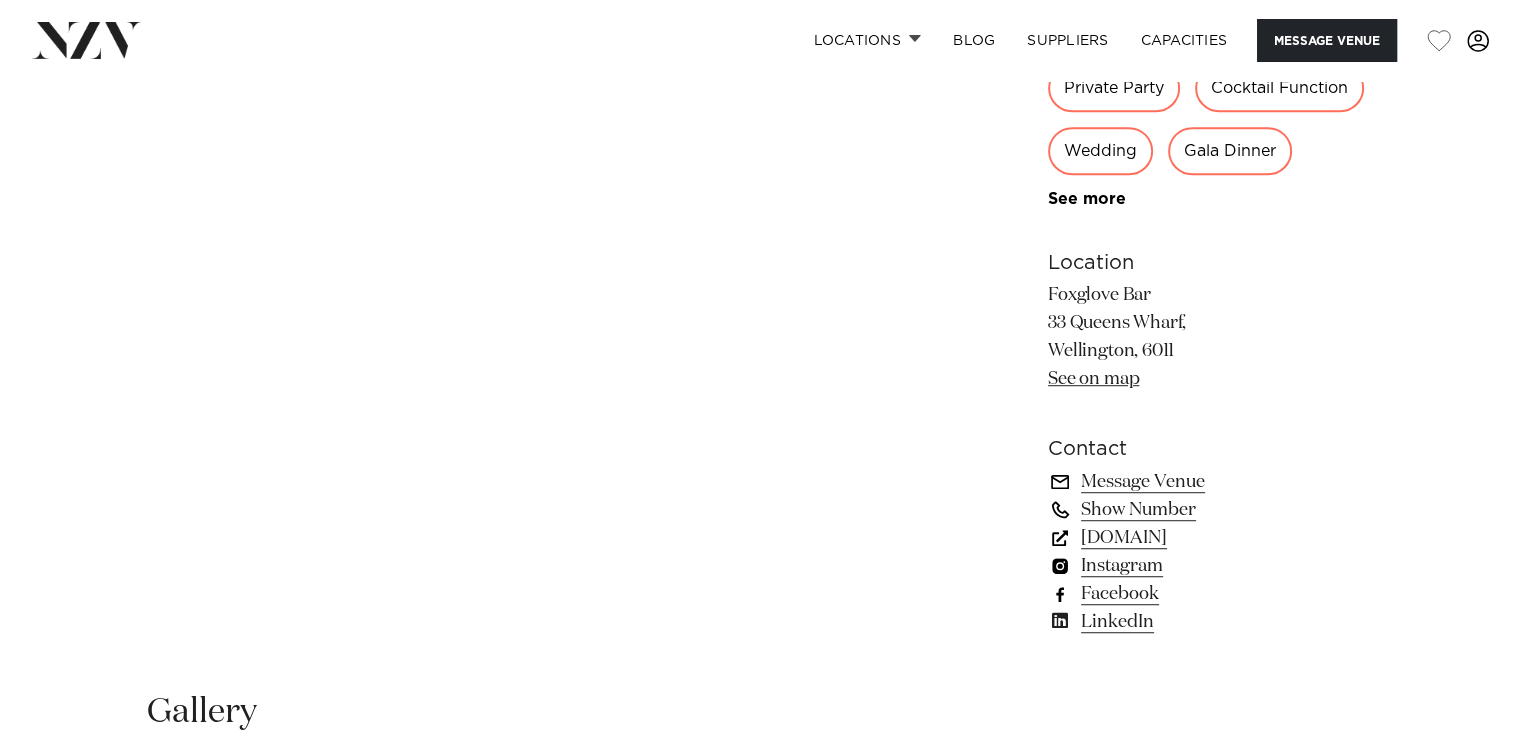 scroll, scrollTop: 1100, scrollLeft: 0, axis: vertical 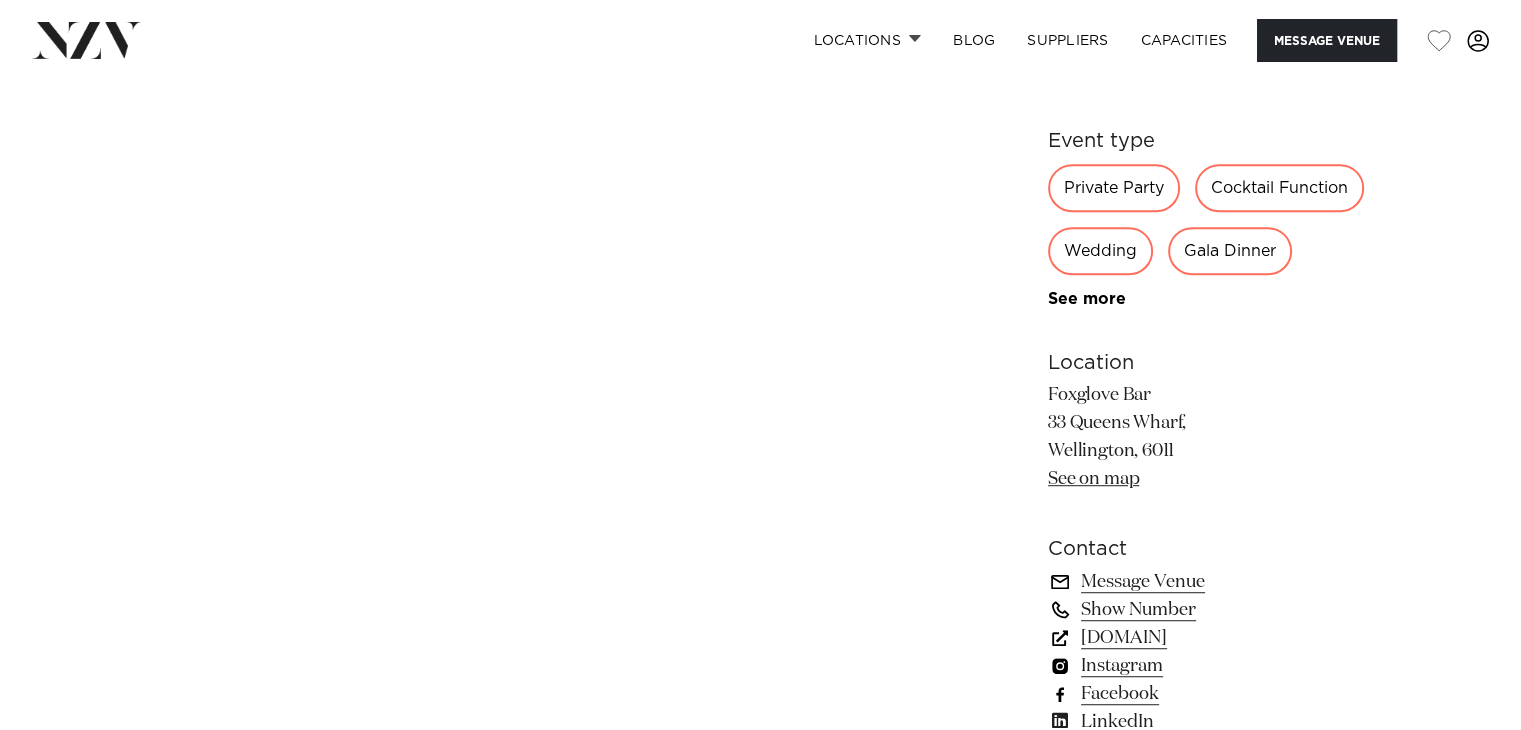click on "[DOMAIN]" at bounding box center [1211, 638] 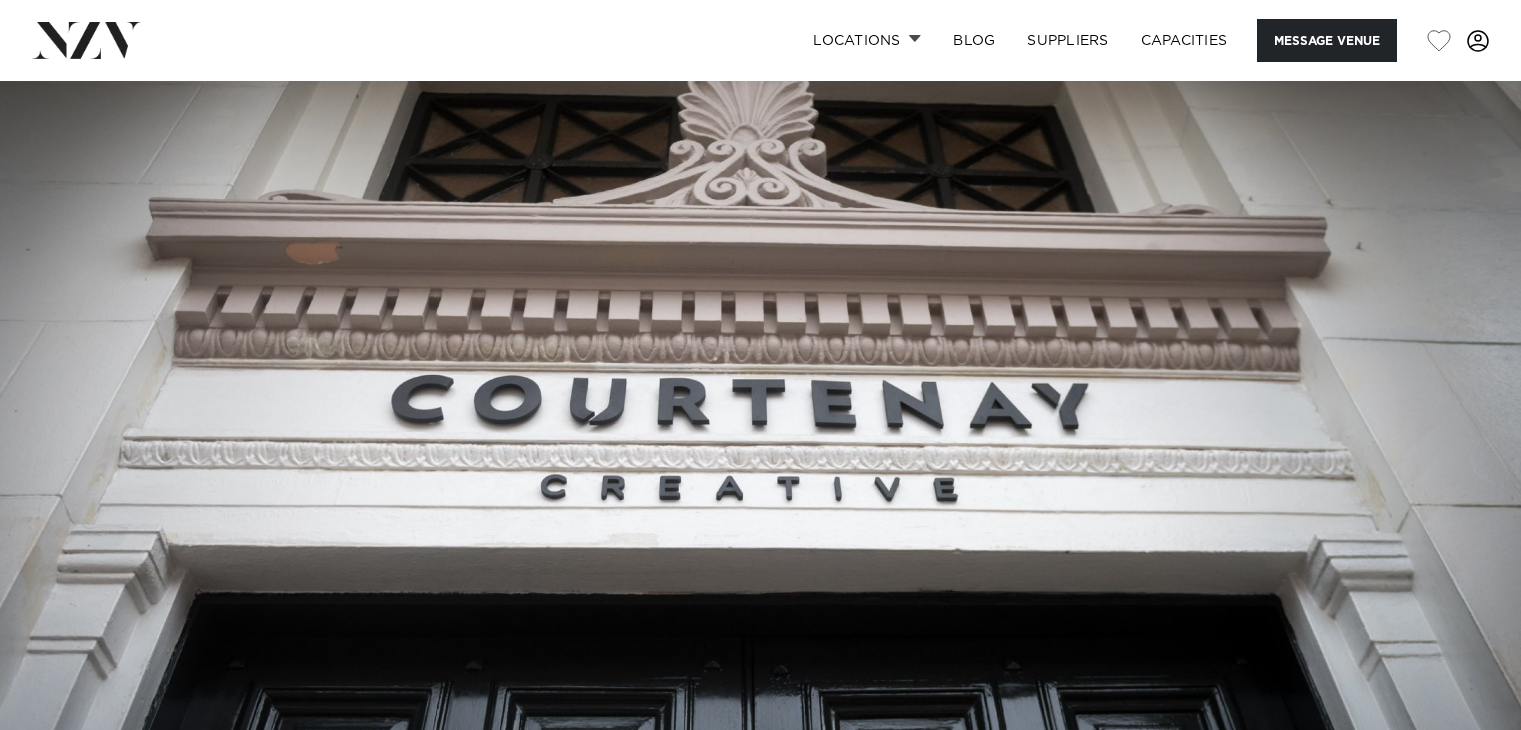scroll, scrollTop: 0, scrollLeft: 0, axis: both 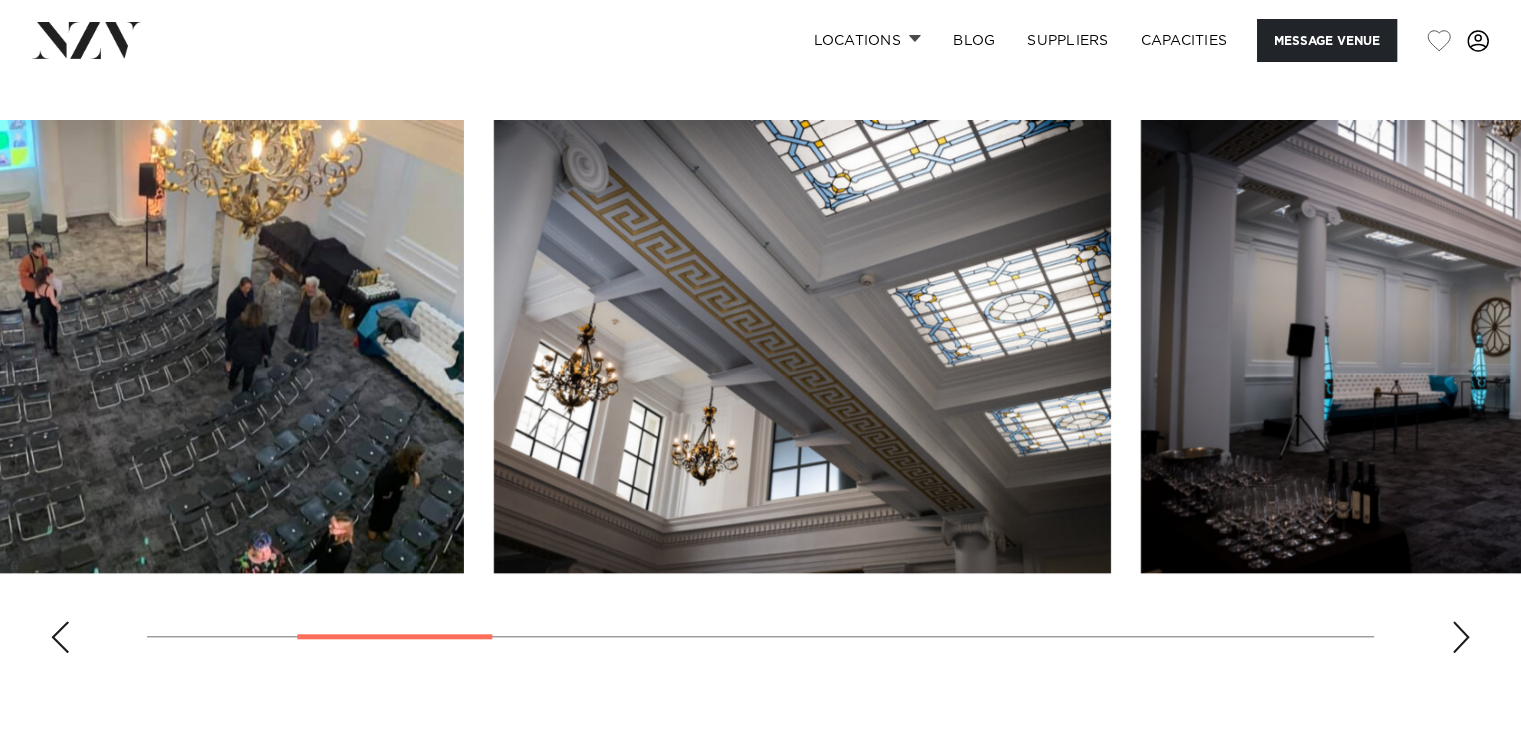 click at bounding box center [155, 346] 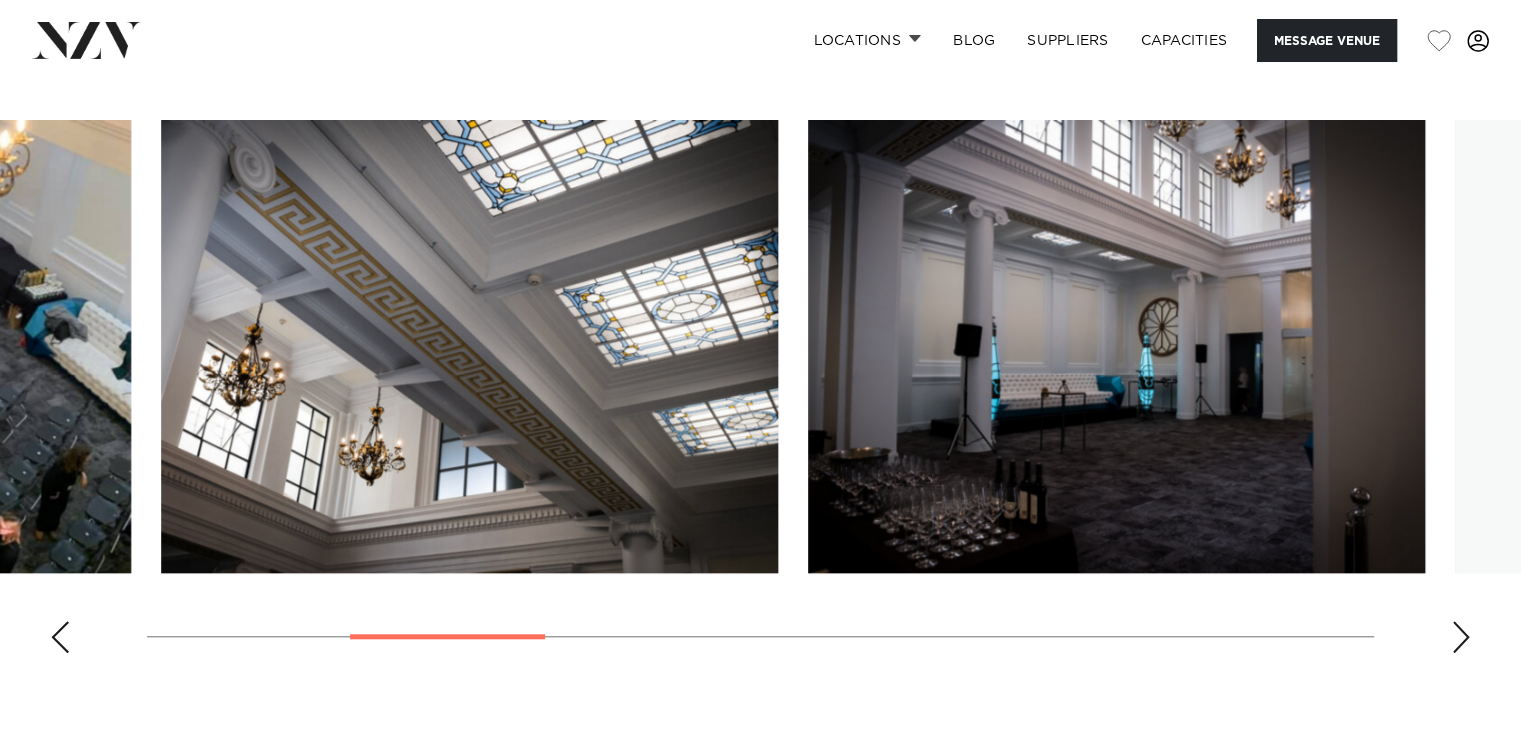click at bounding box center [469, 346] 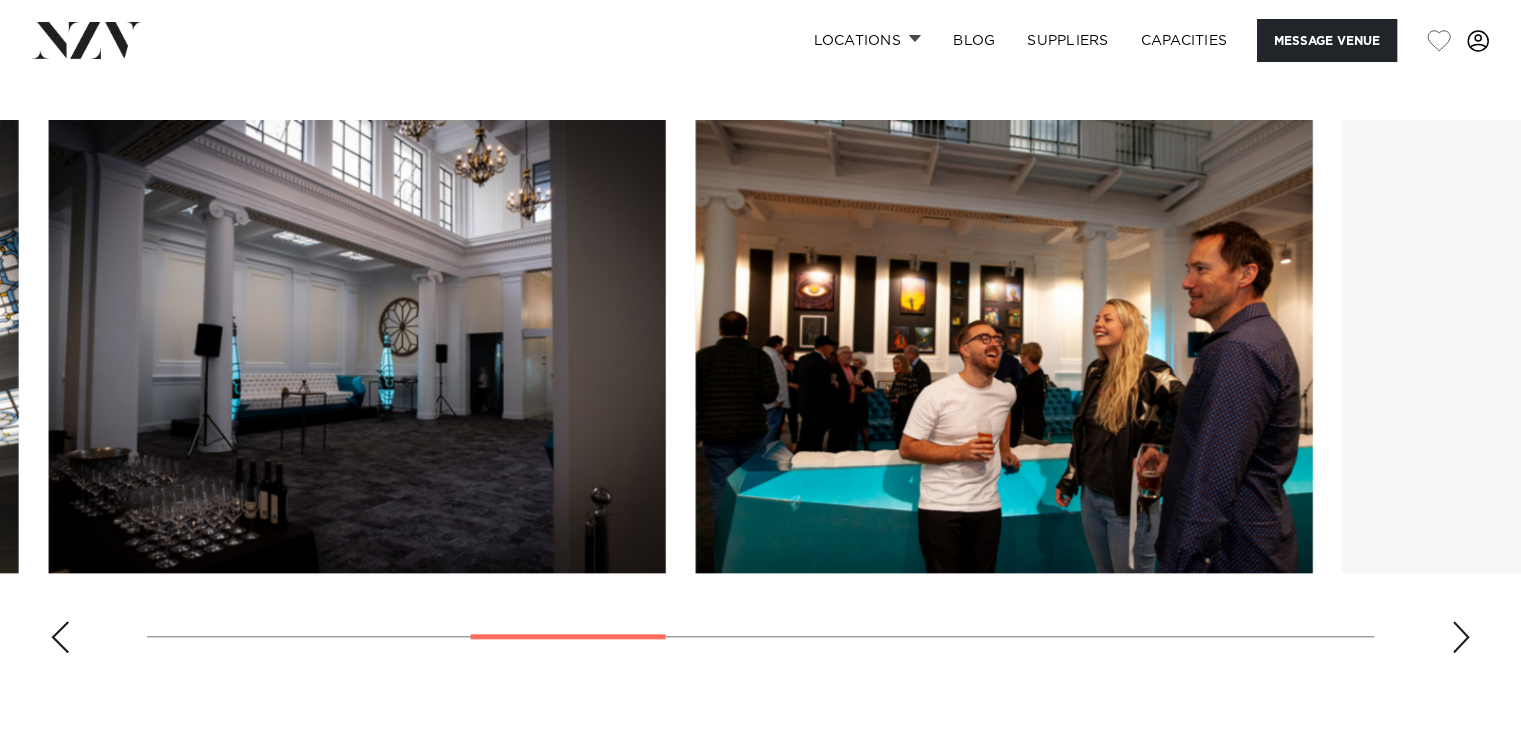 click at bounding box center [1004, 346] 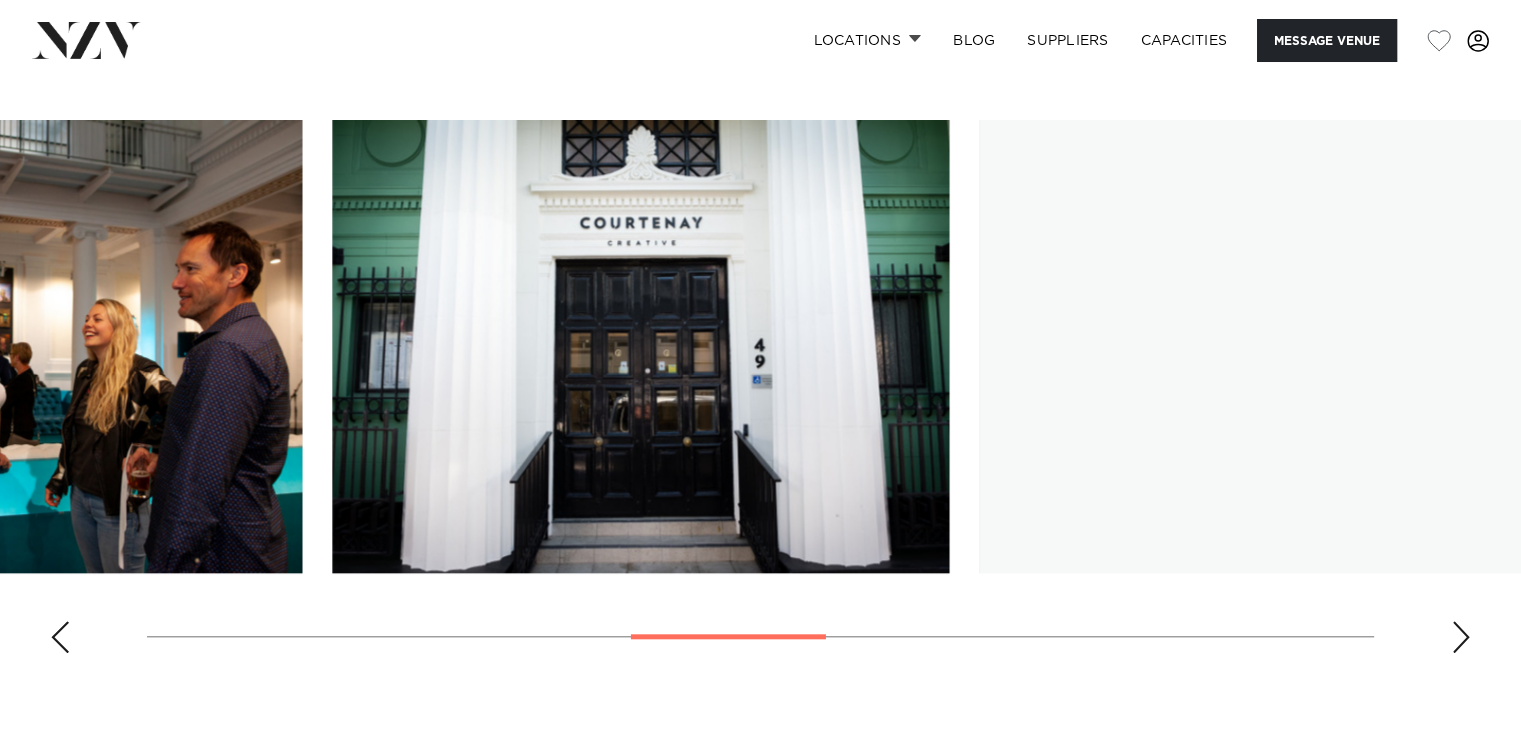 click at bounding box center [640, 346] 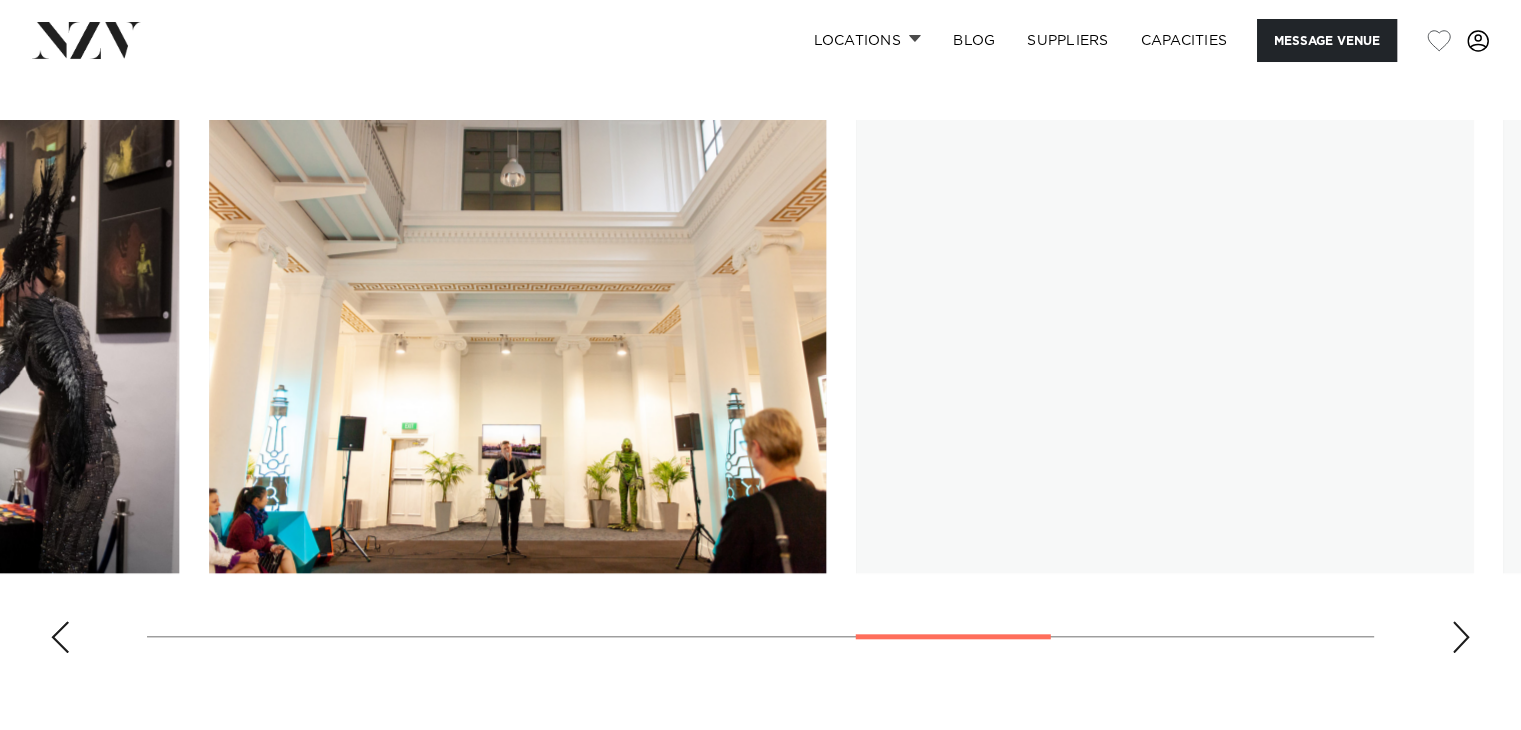 click at bounding box center [517, 346] 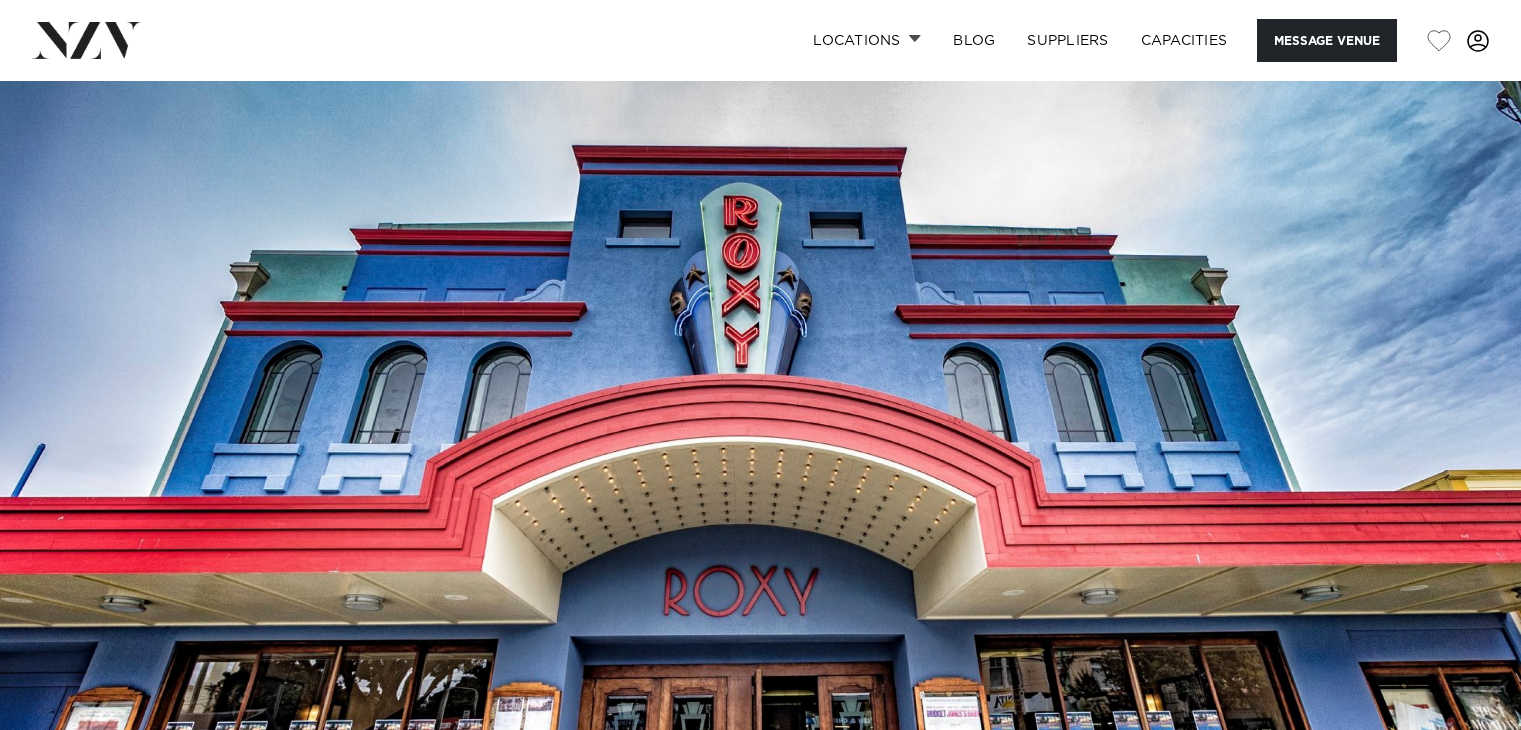scroll, scrollTop: 0, scrollLeft: 0, axis: both 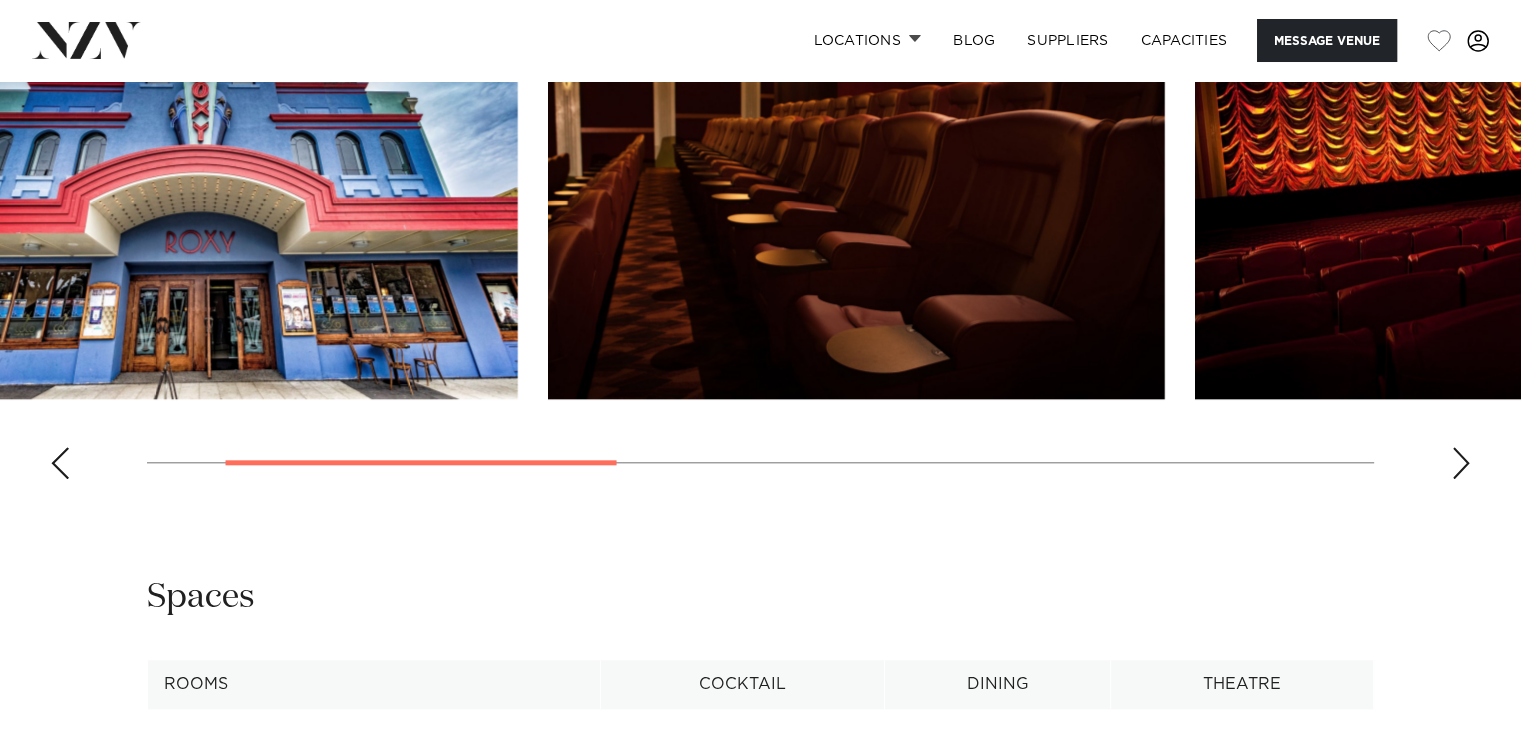 click at bounding box center [856, 172] 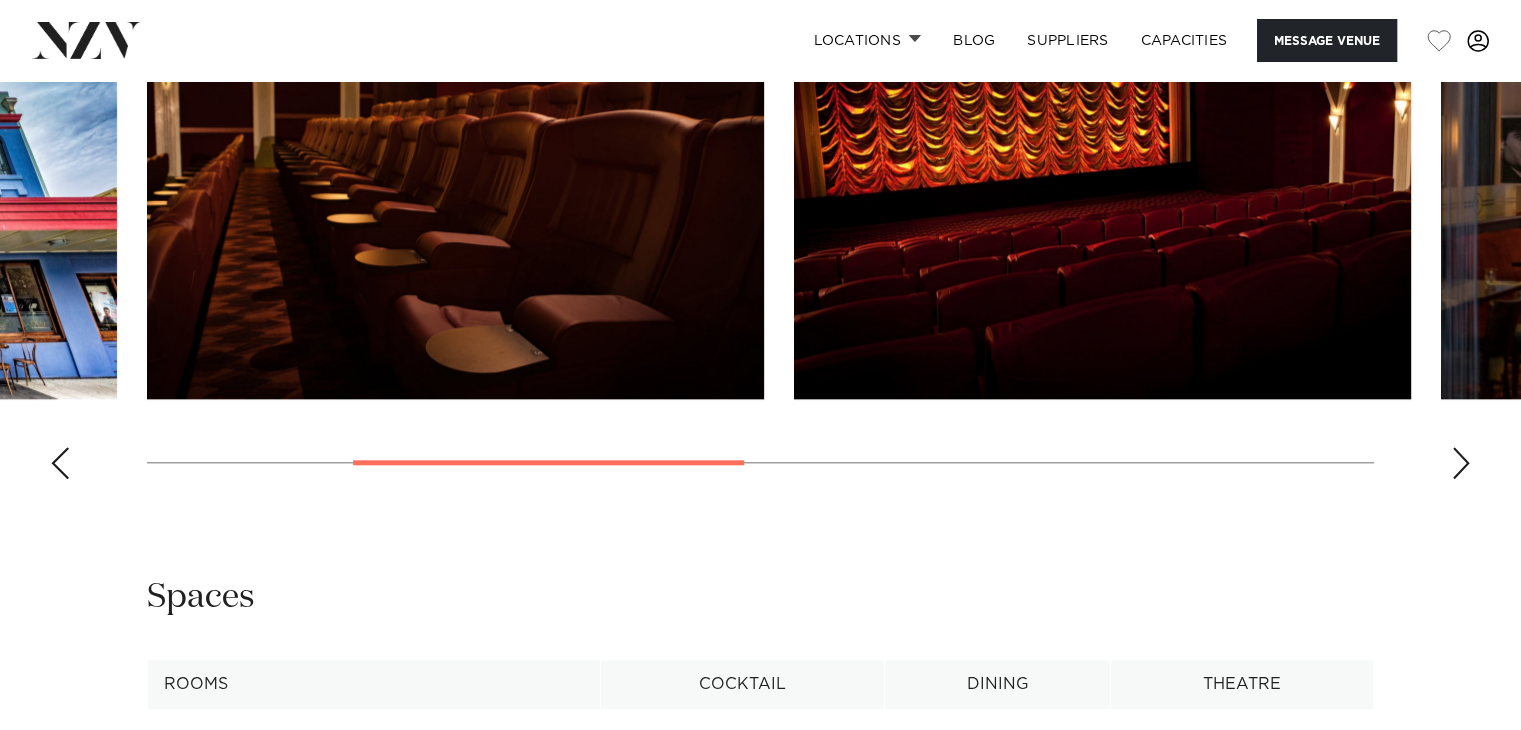 scroll, scrollTop: 1700, scrollLeft: 0, axis: vertical 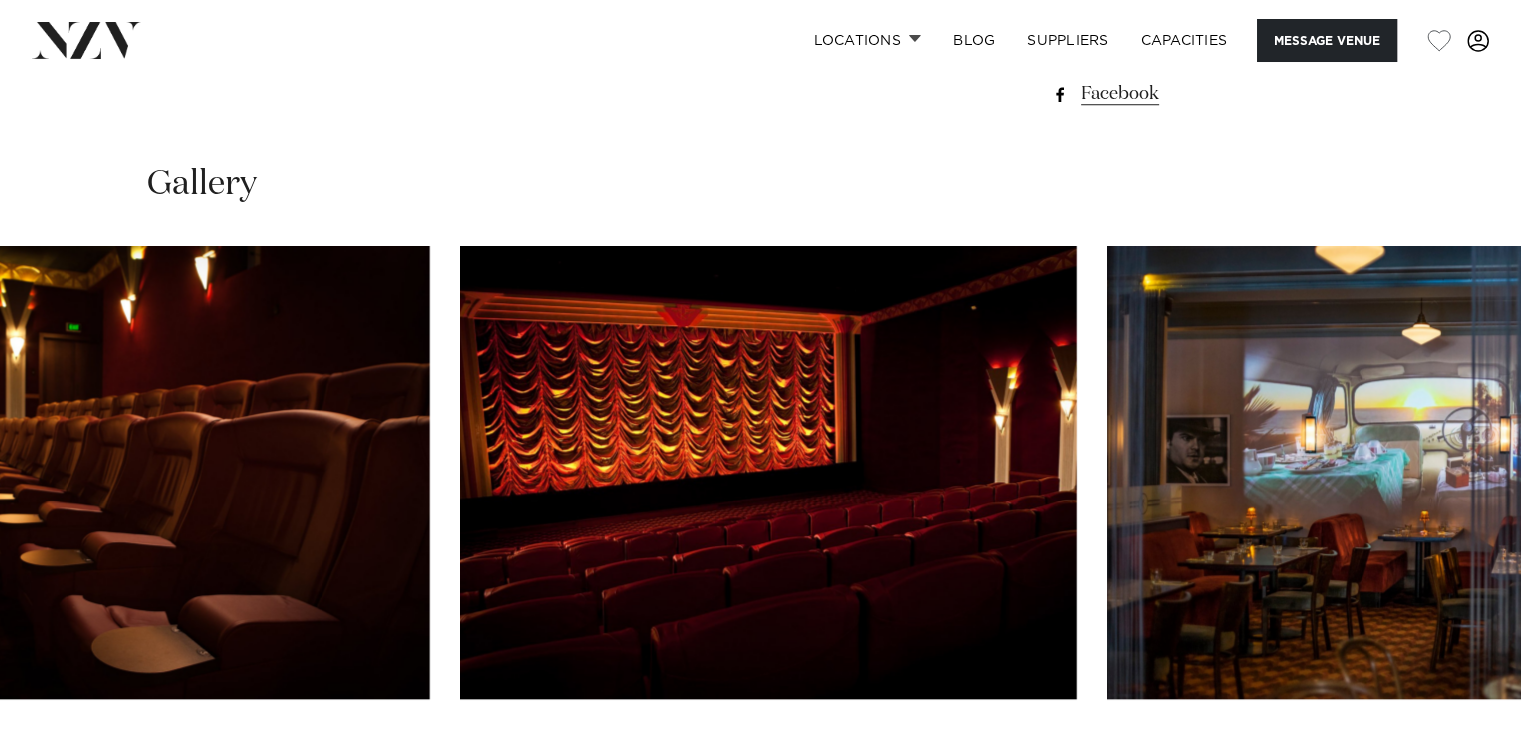 click at bounding box center (768, 472) 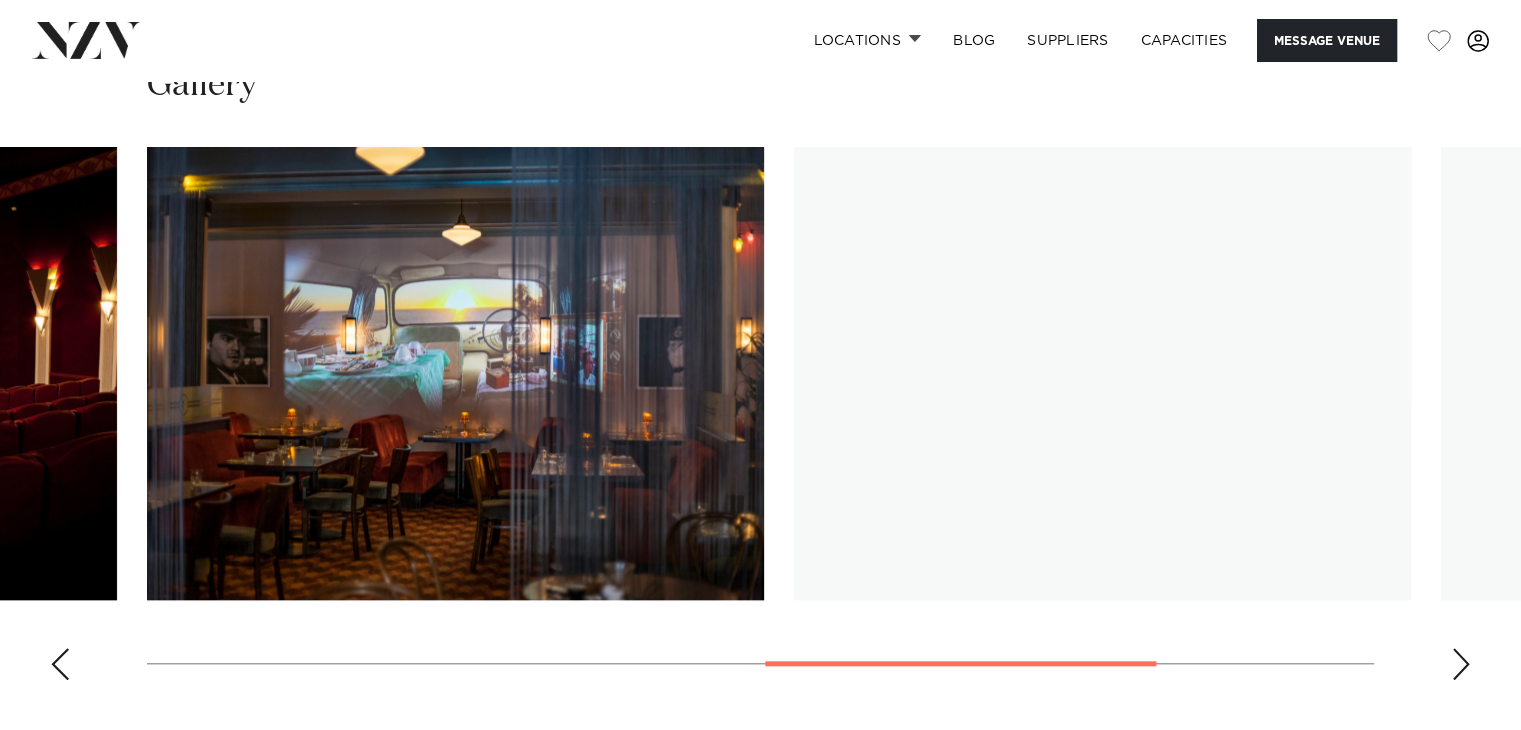 scroll, scrollTop: 1900, scrollLeft: 0, axis: vertical 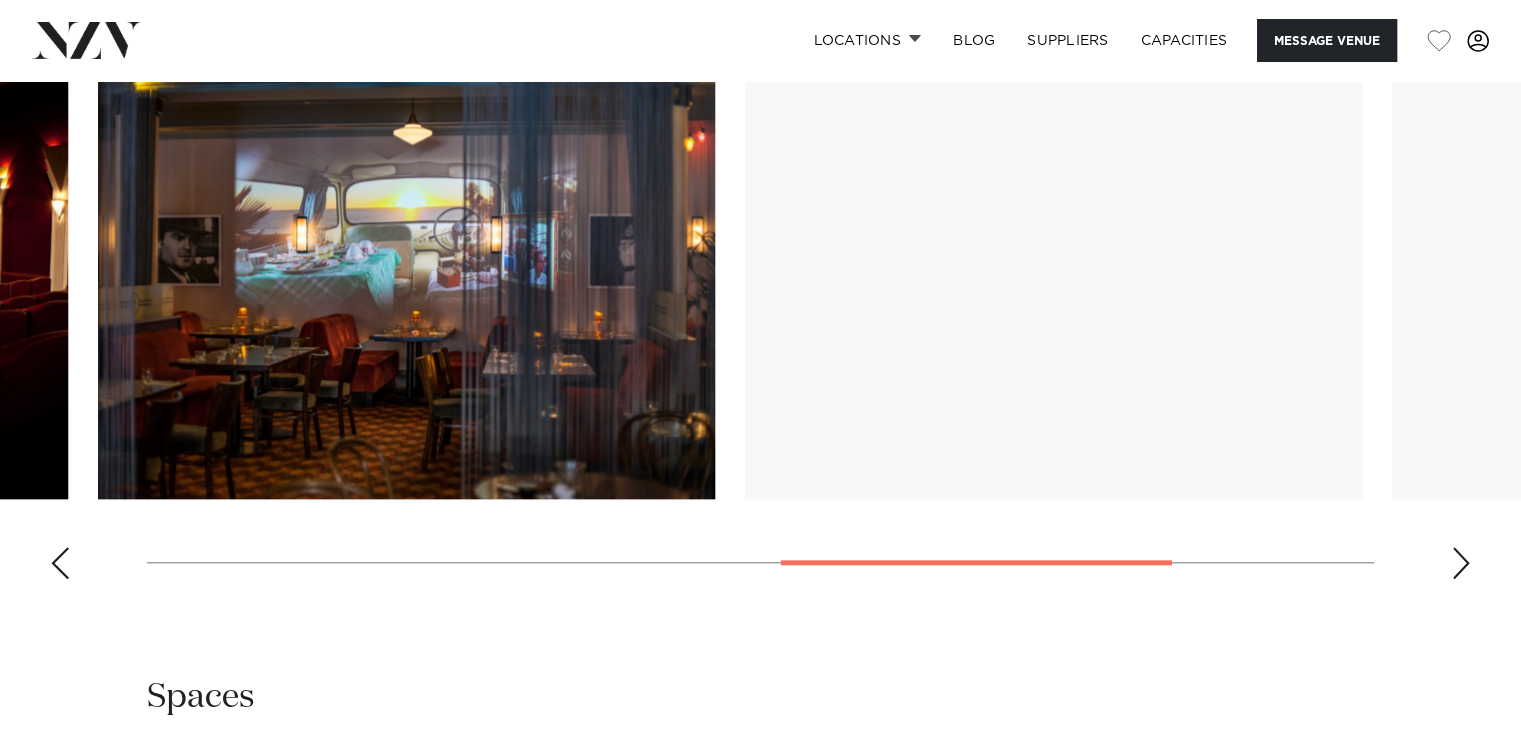 click at bounding box center [1053, 272] 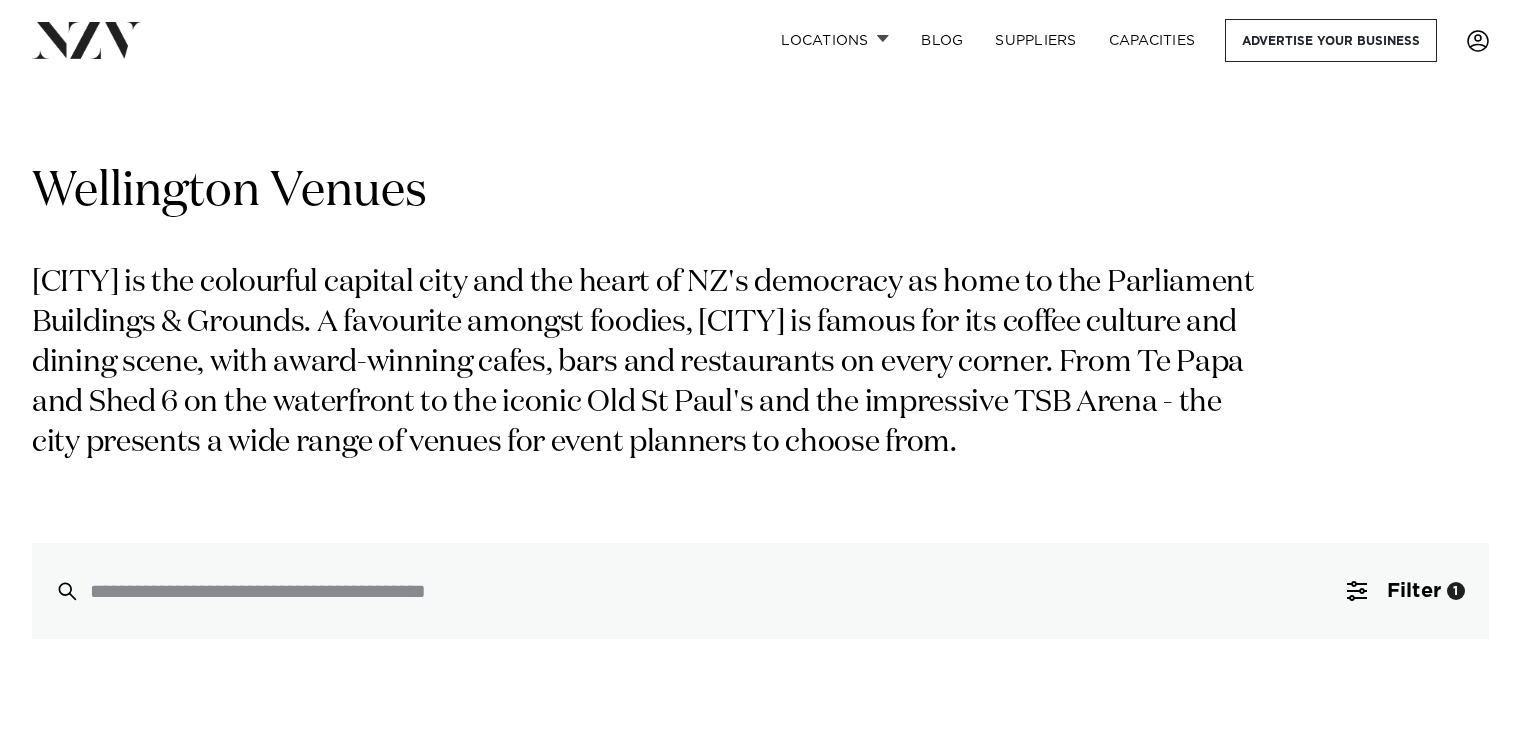 scroll, scrollTop: 0, scrollLeft: 0, axis: both 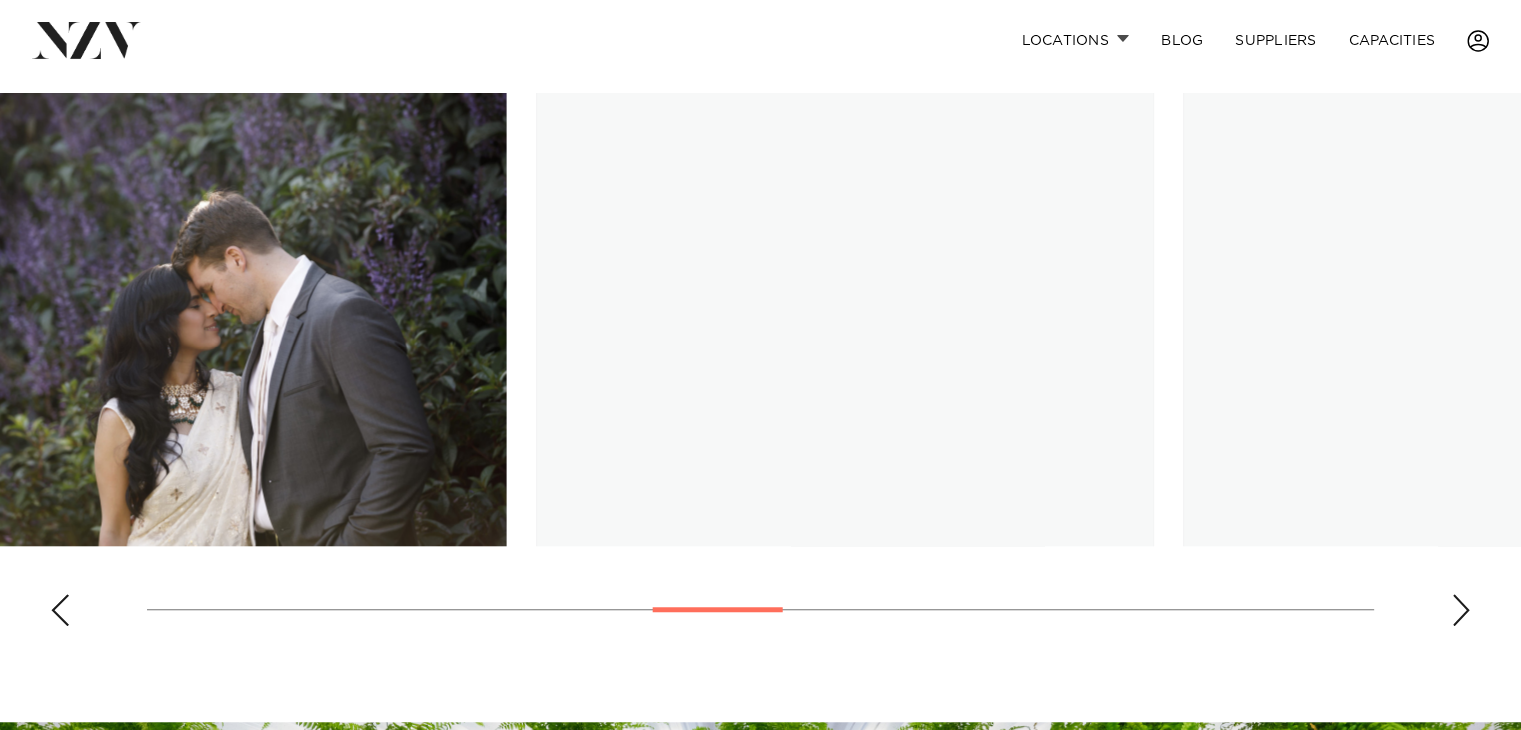 click at bounding box center [718, 609] 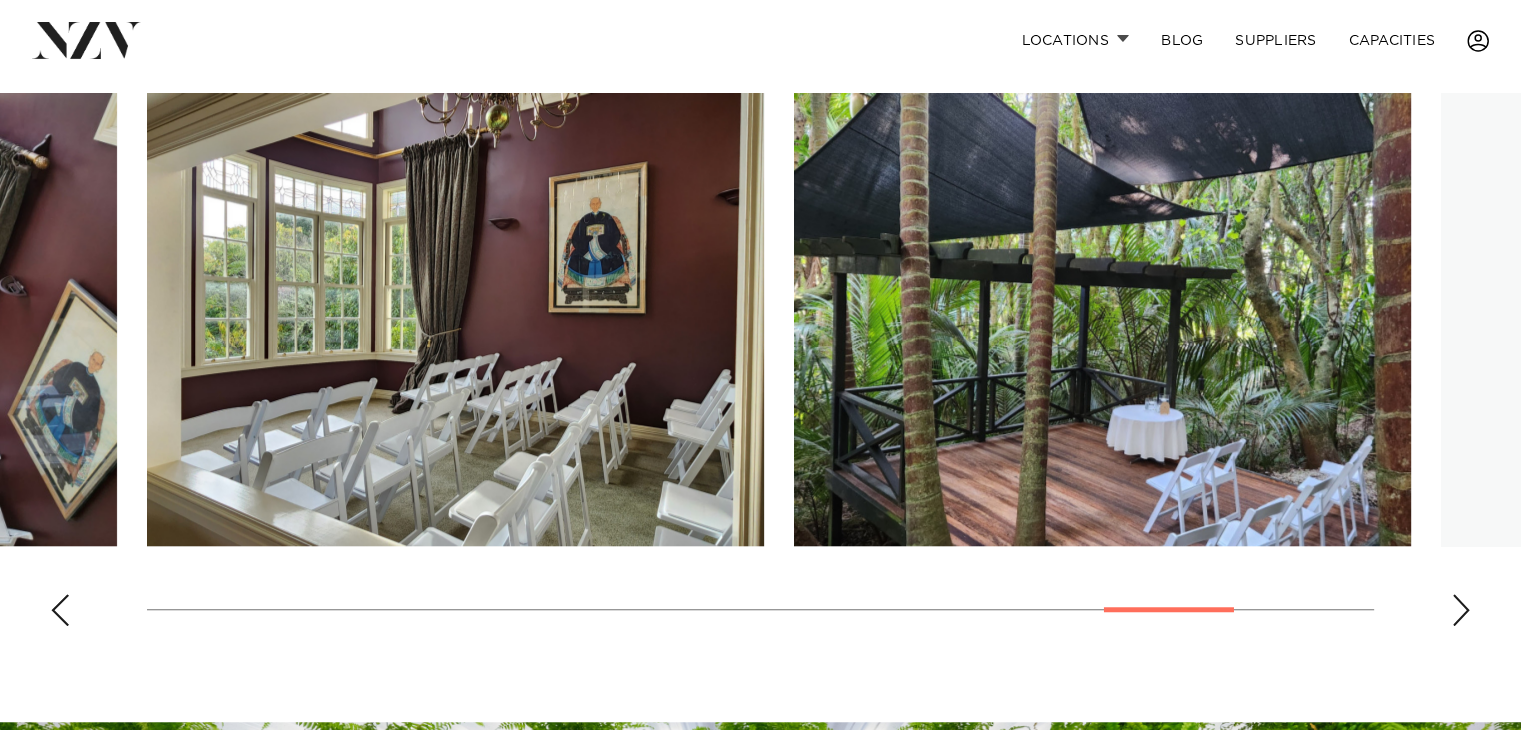 click at bounding box center [760, 367] 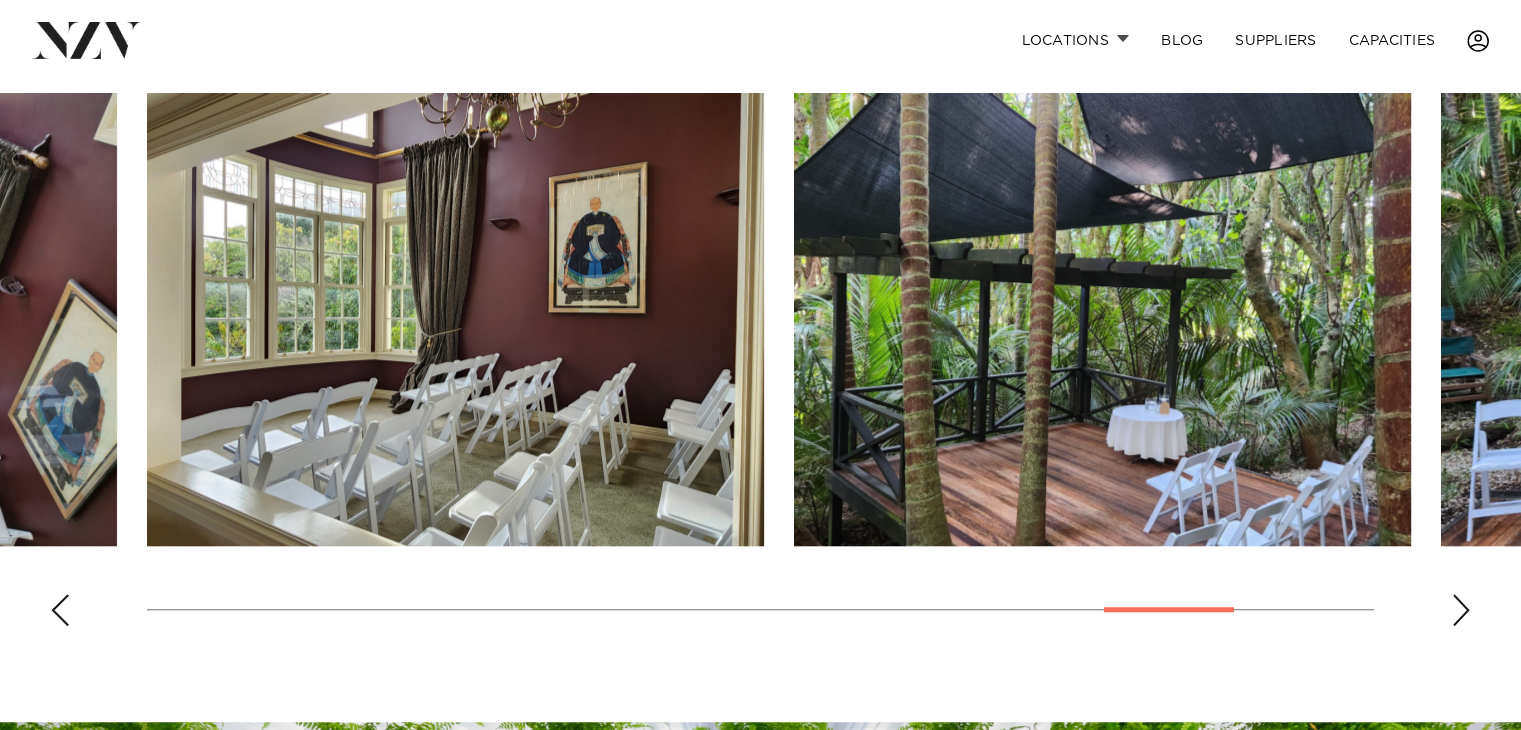 click at bounding box center (760, 367) 